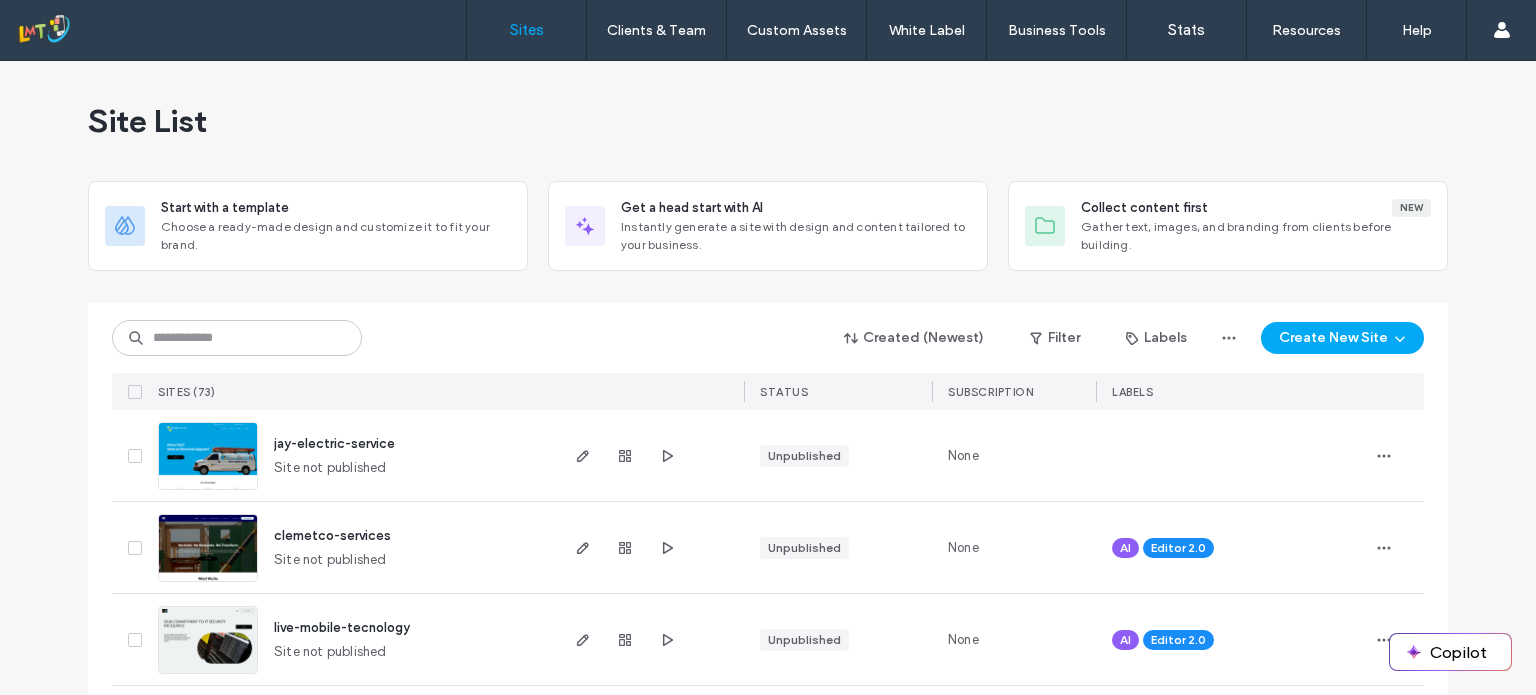 scroll, scrollTop: 0, scrollLeft: 0, axis: both 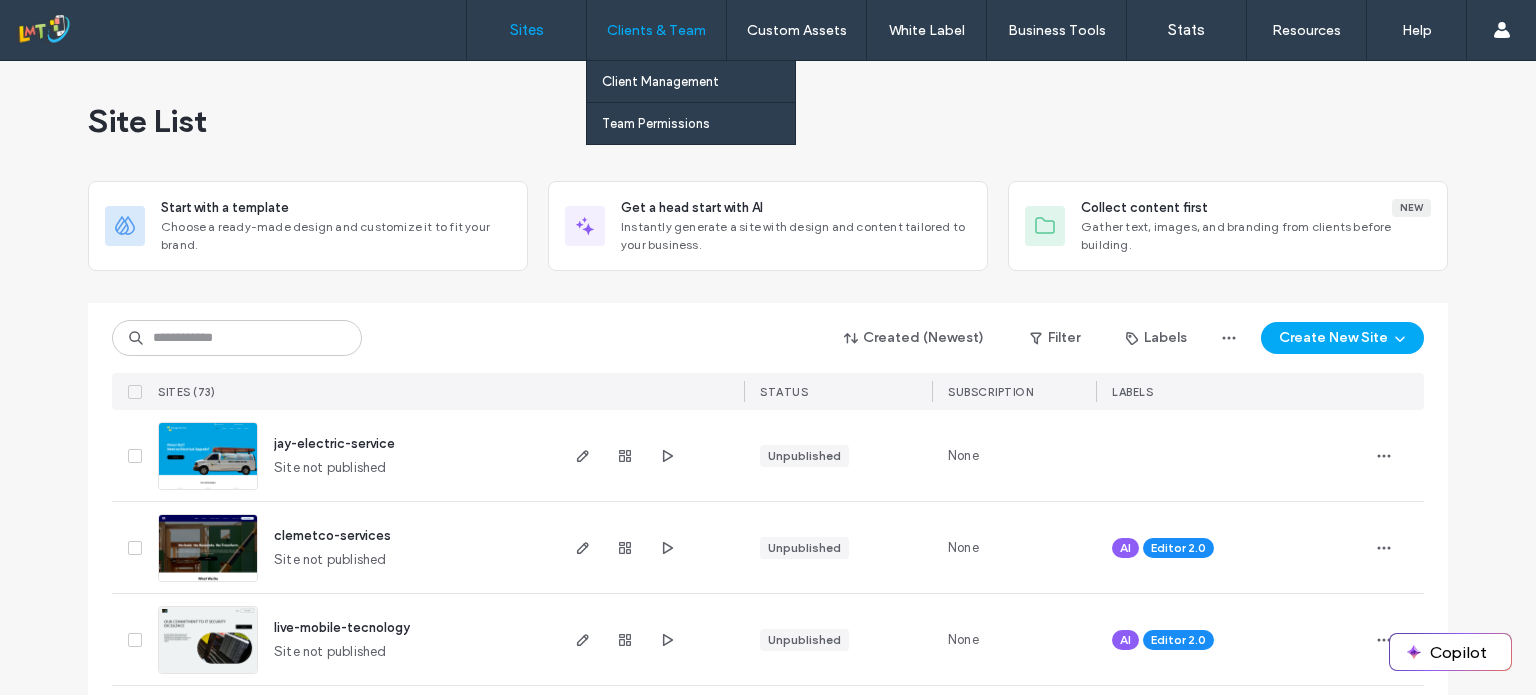 click on "Clients & Team" at bounding box center [656, 30] 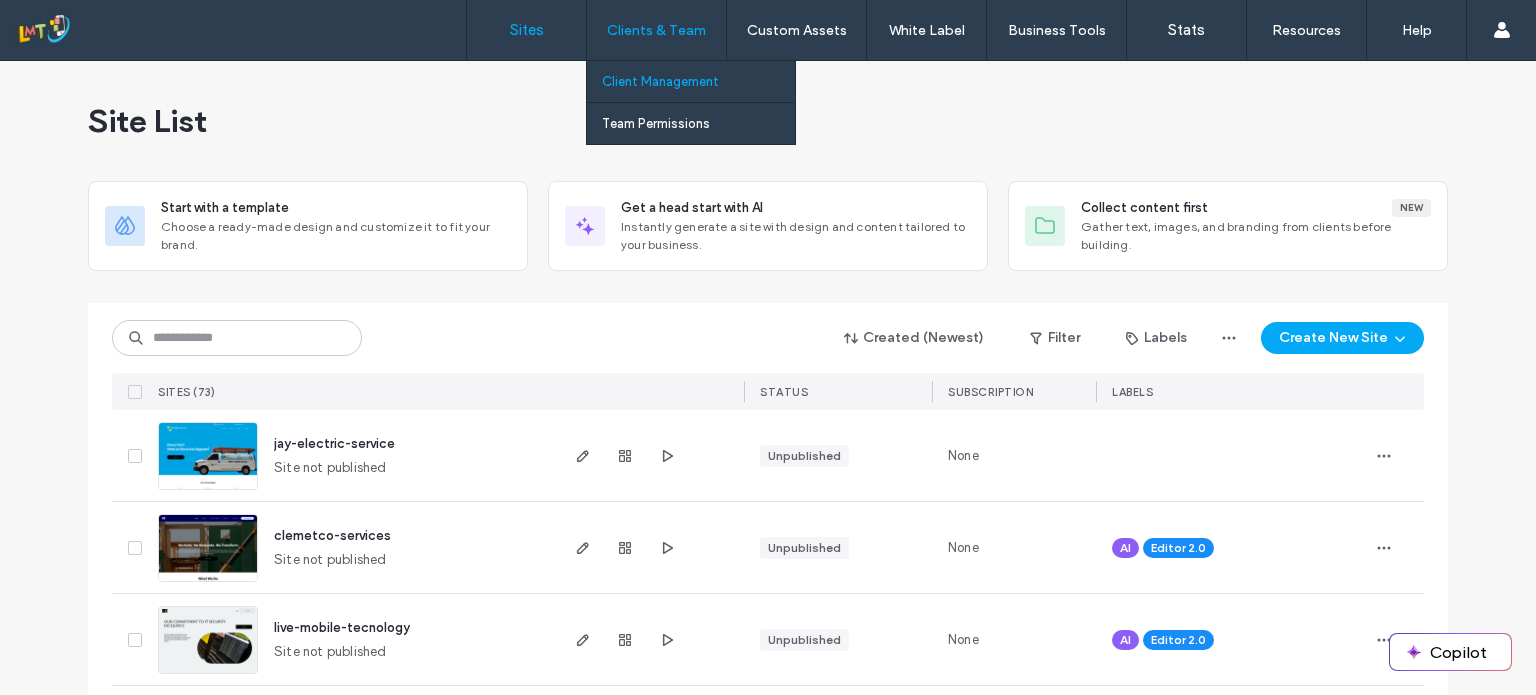 click on "Client Management" at bounding box center (660, 81) 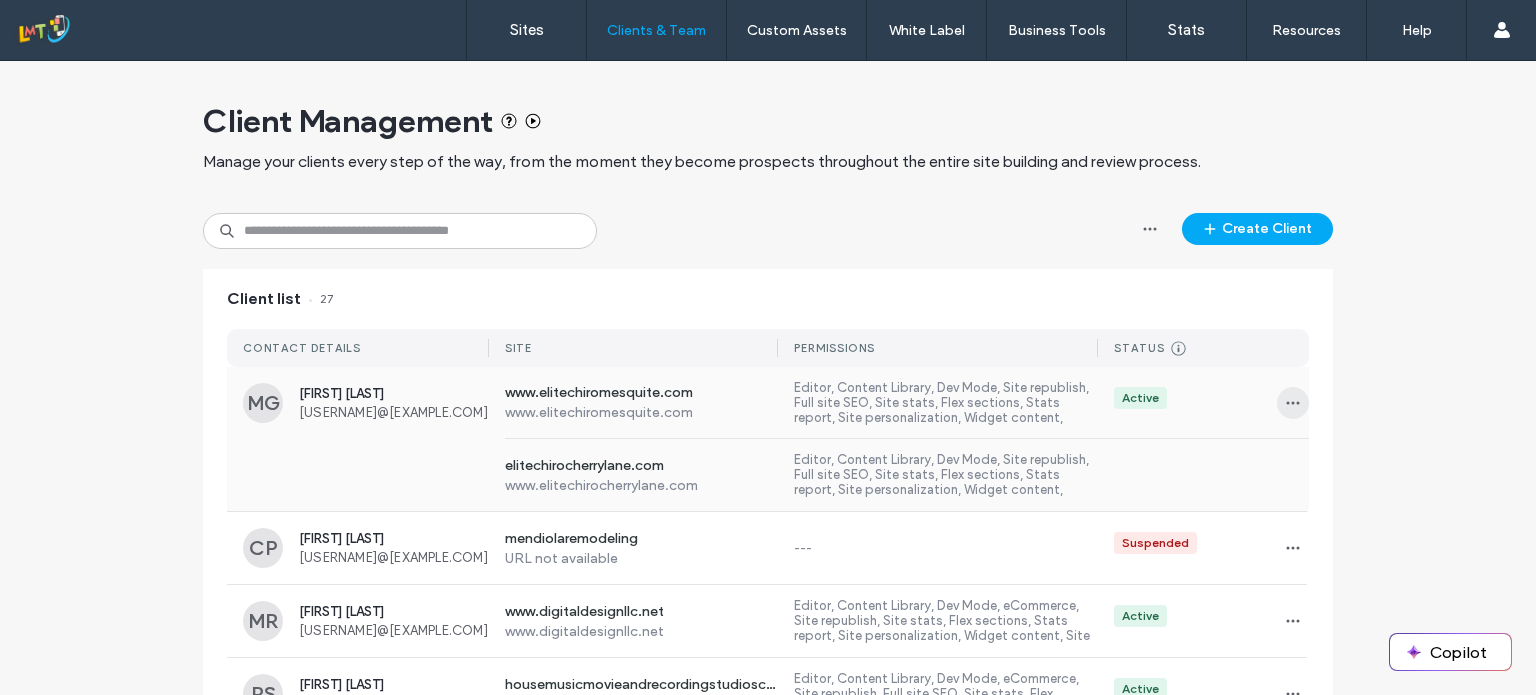 click 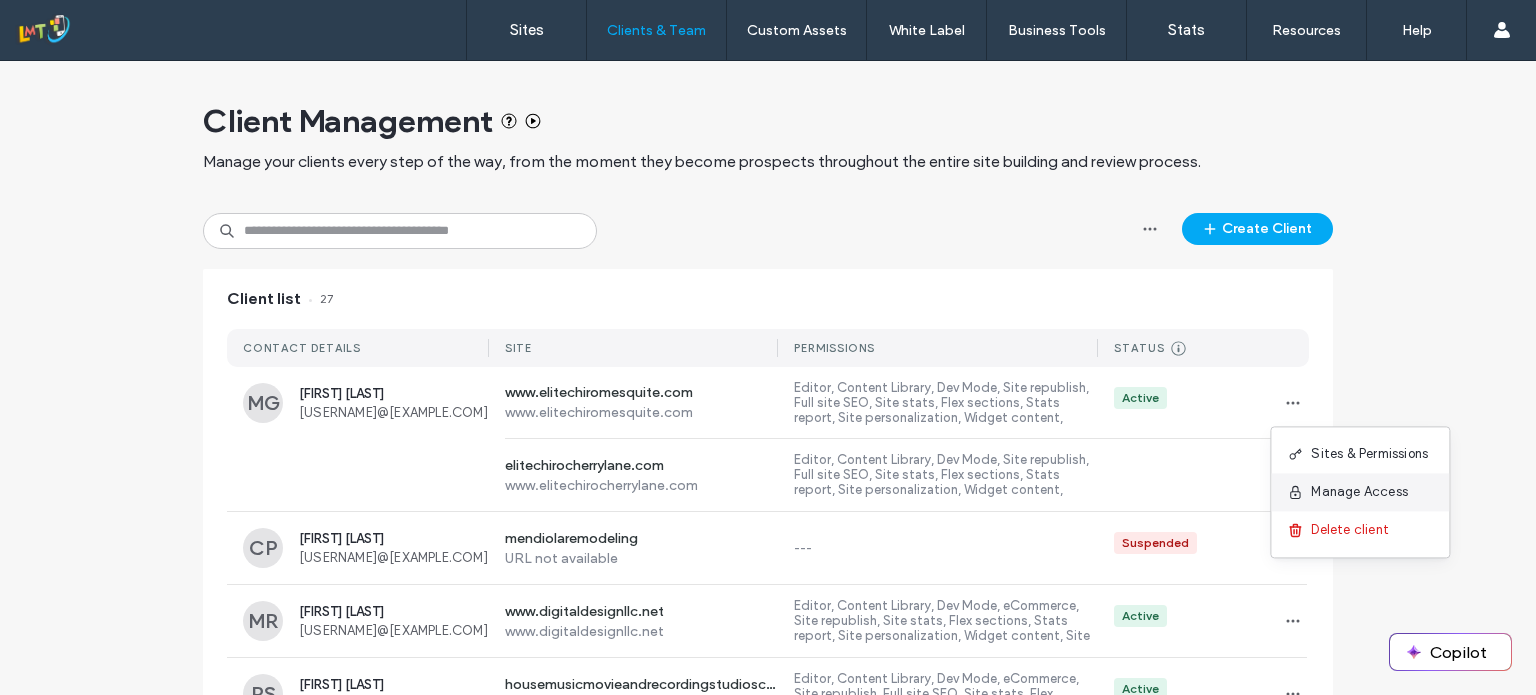 click on "Manage Access" at bounding box center [1359, 492] 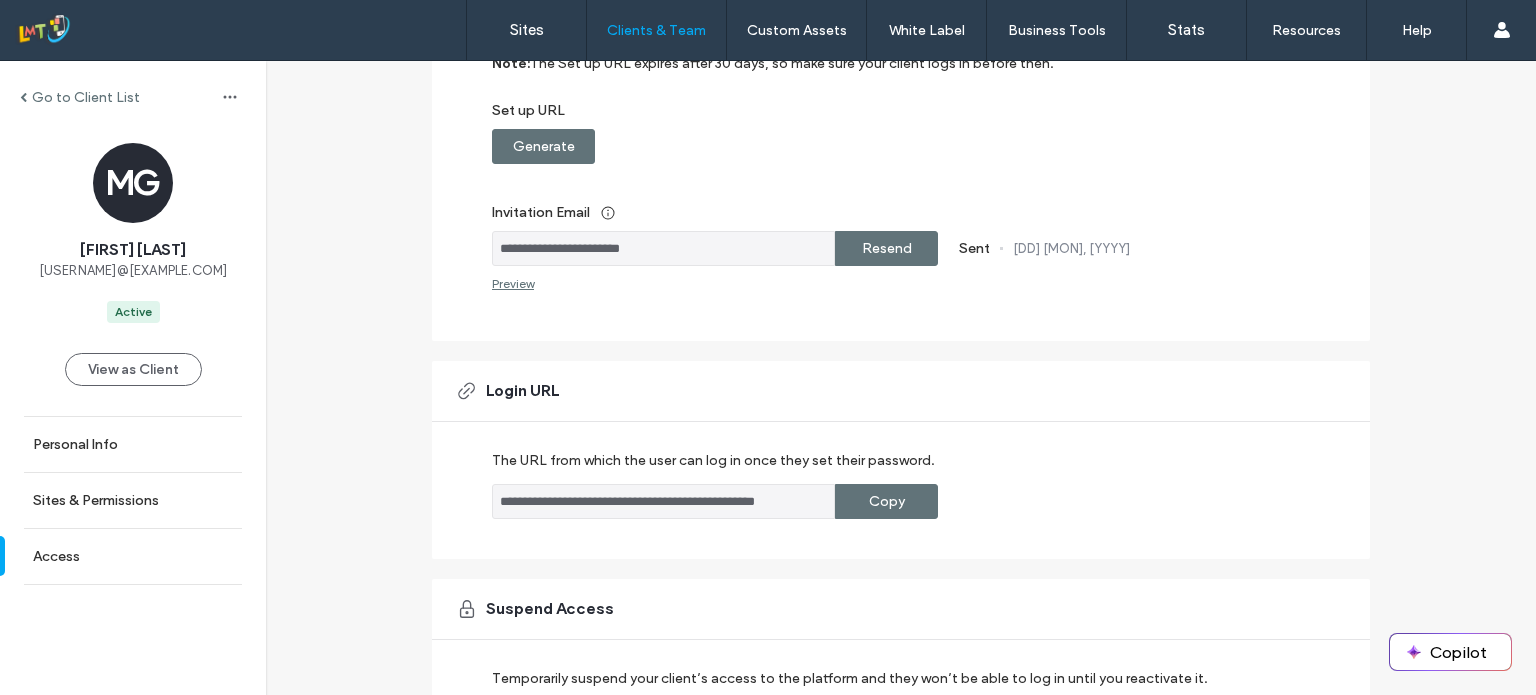 scroll, scrollTop: 301, scrollLeft: 0, axis: vertical 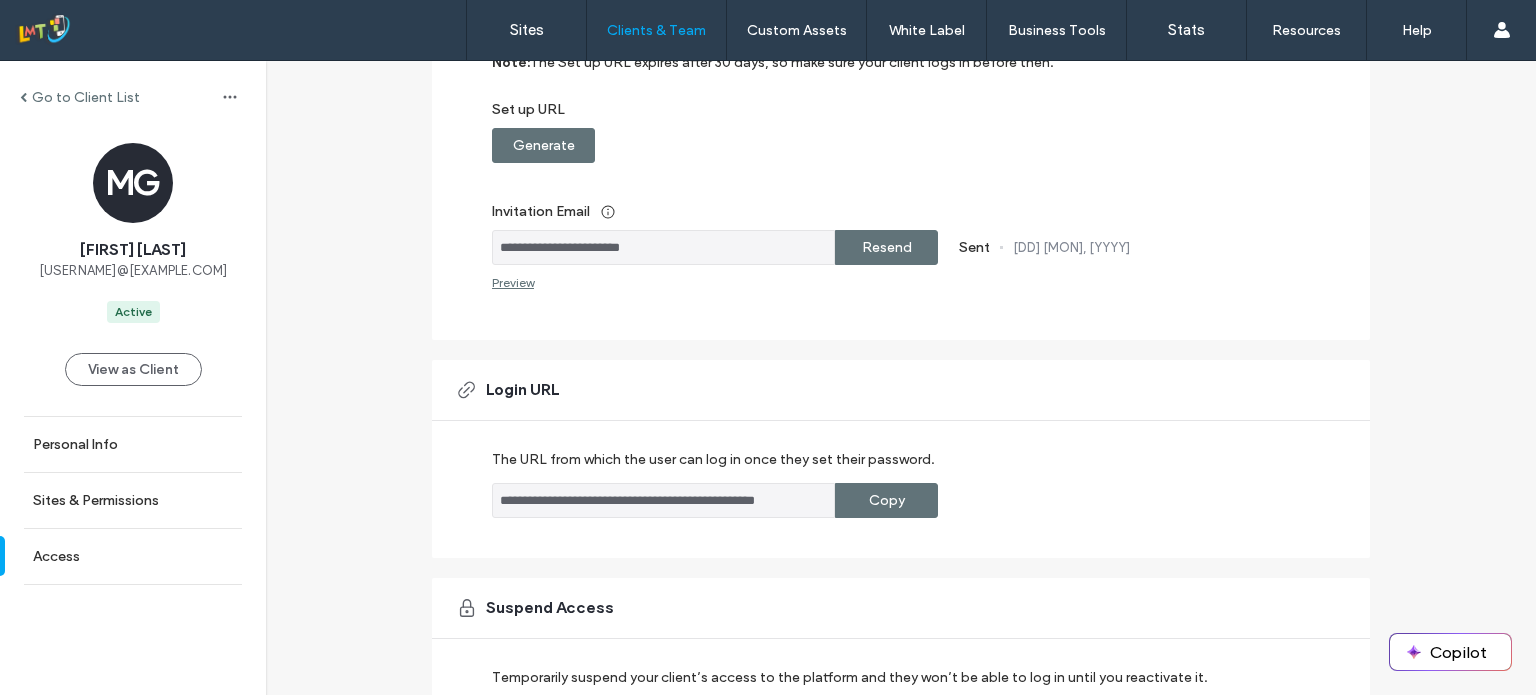 click on "Preview" at bounding box center [513, 282] 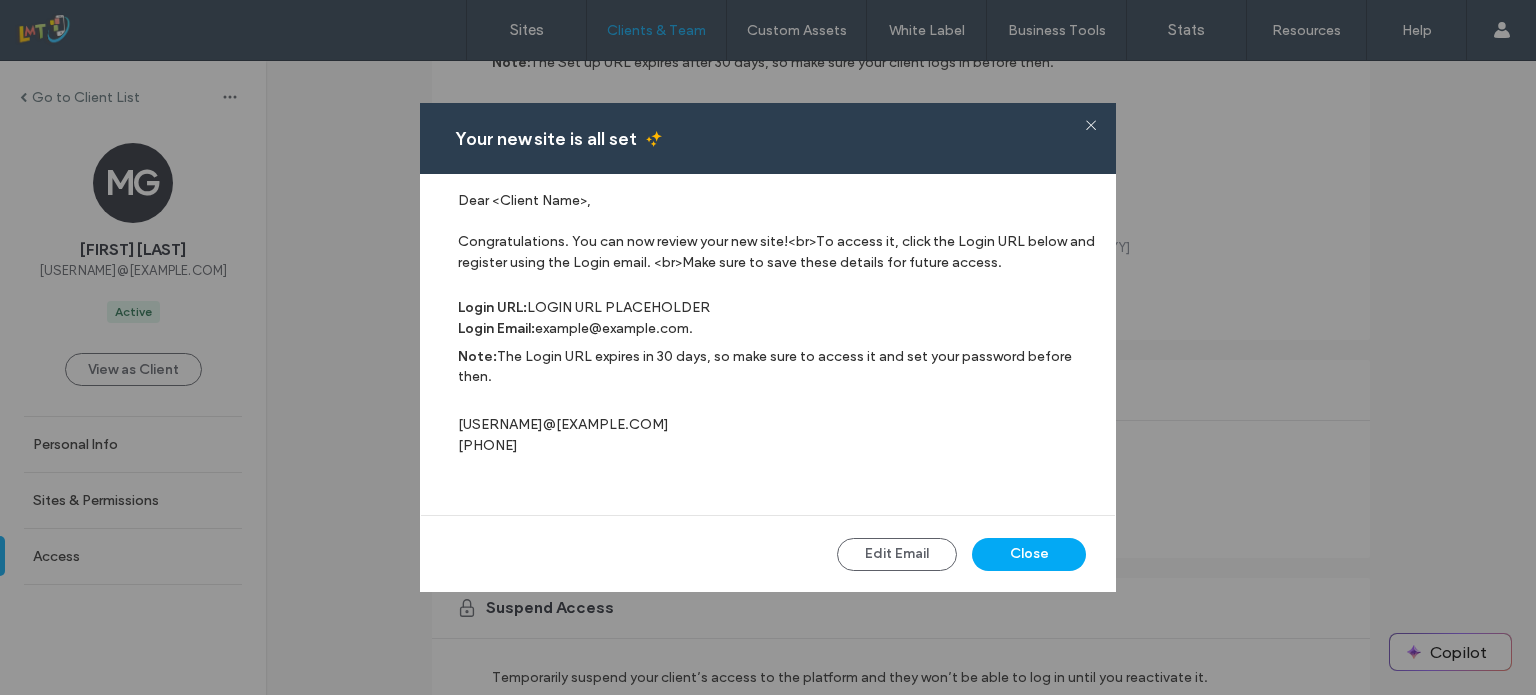 drag, startPoint x: 448, startPoint y: 195, endPoint x: 653, endPoint y: 497, distance: 365.0055 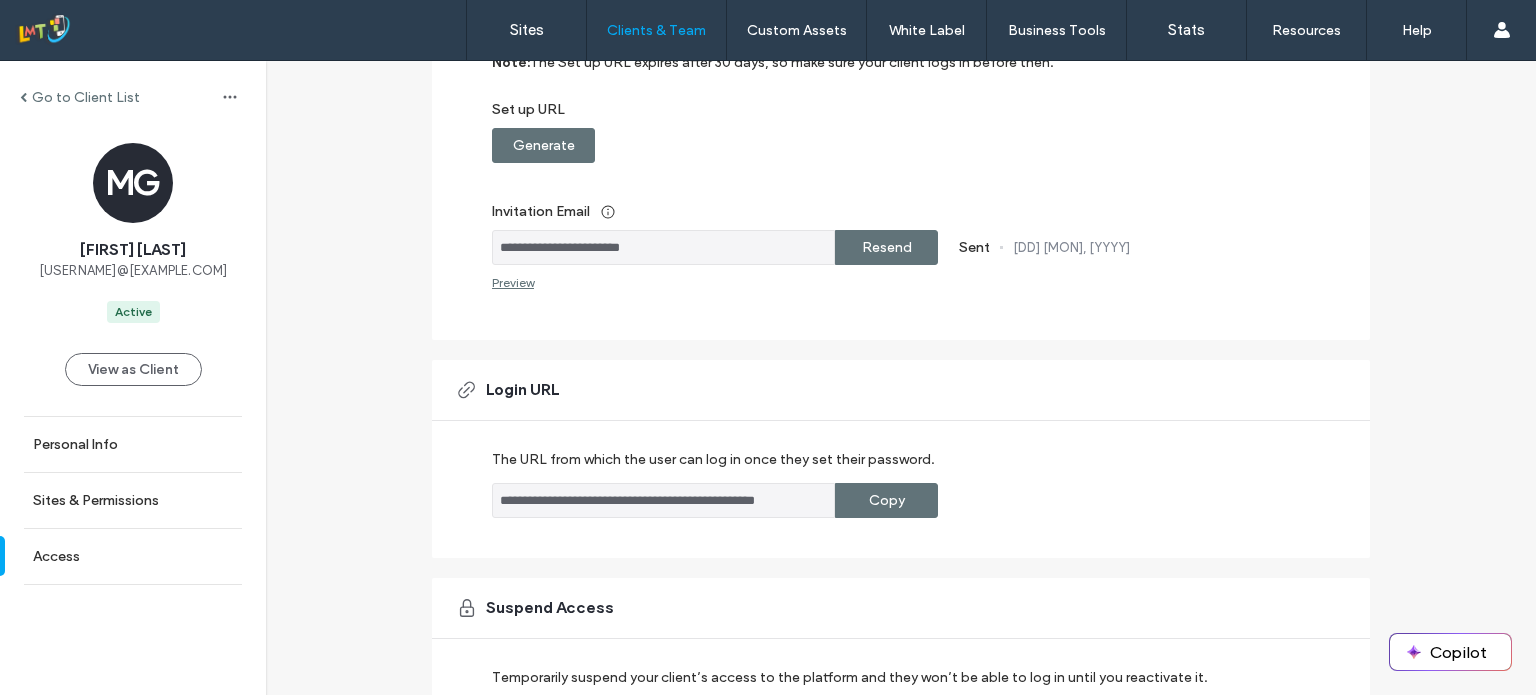 click on "Preview" at bounding box center [513, 282] 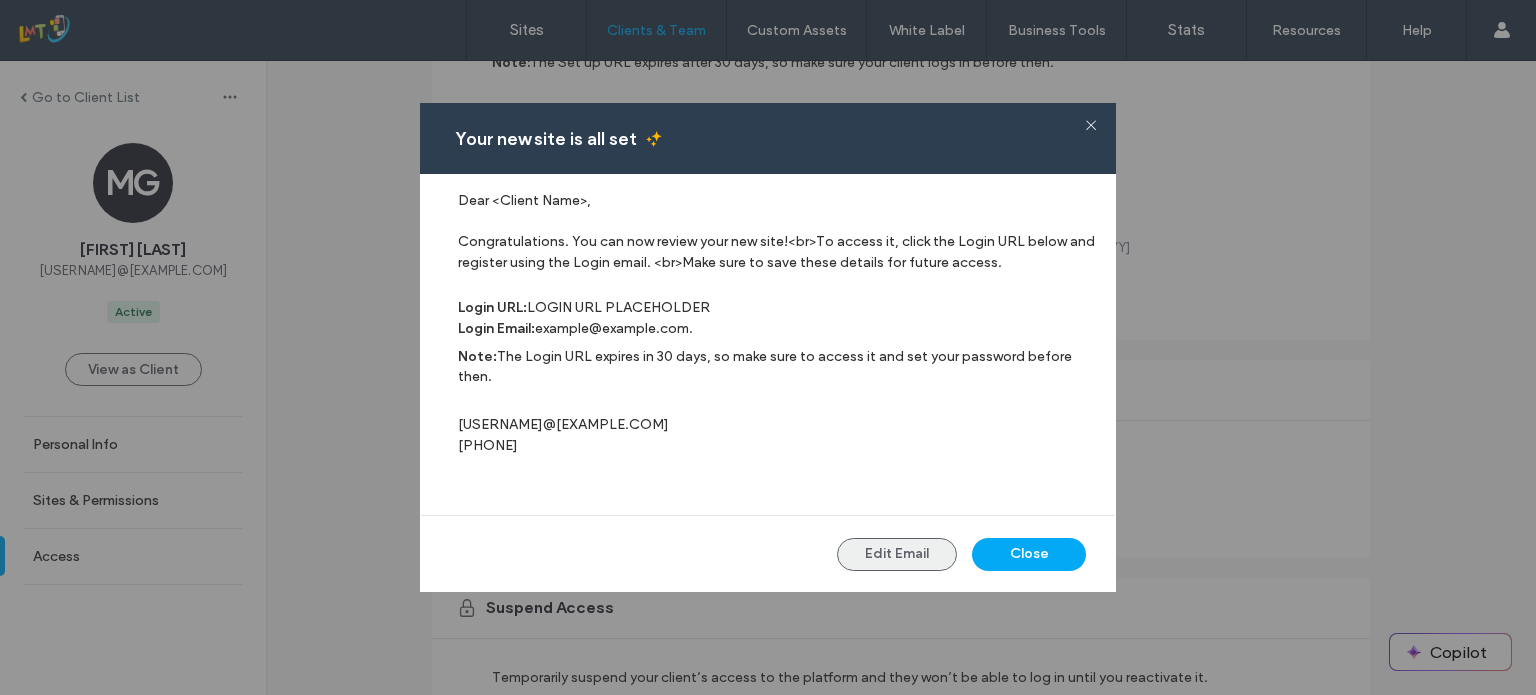 click on "Edit Email" at bounding box center [897, 554] 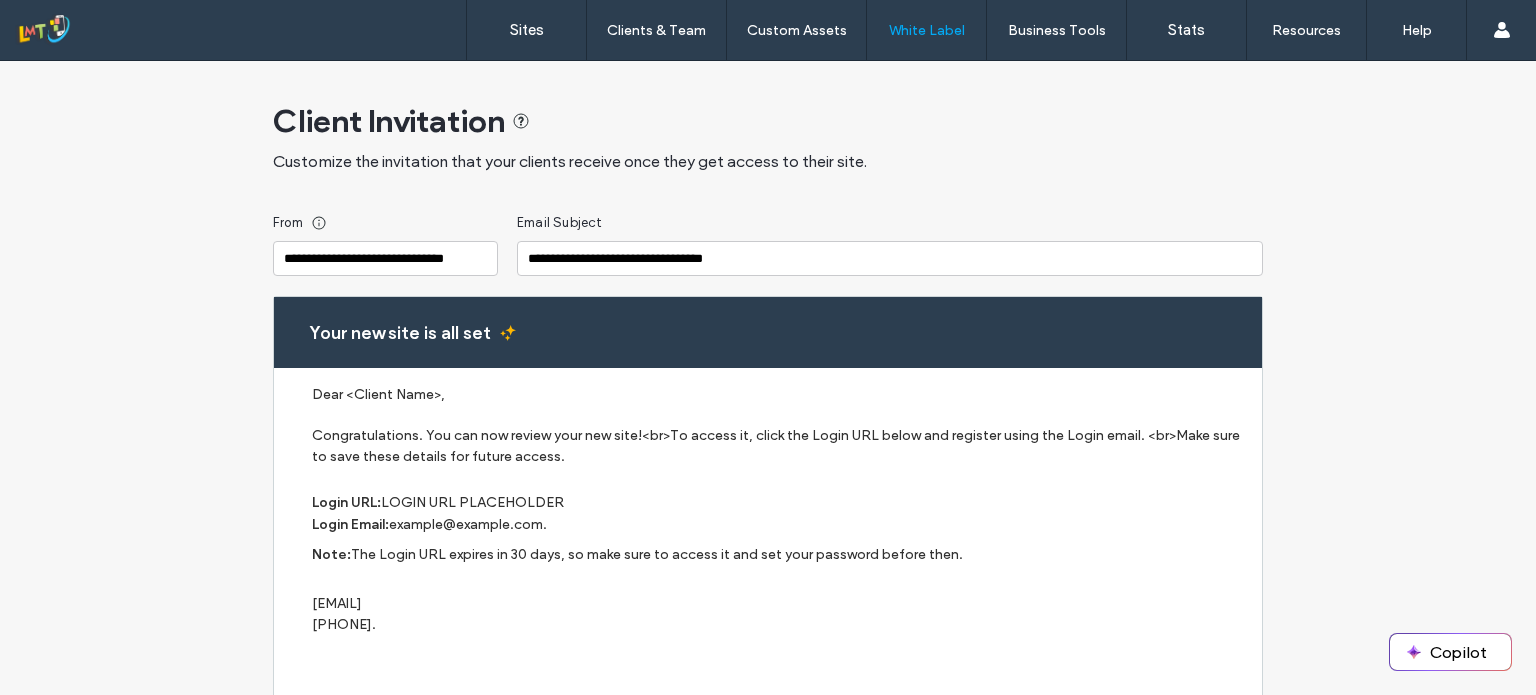 scroll, scrollTop: 0, scrollLeft: 0, axis: both 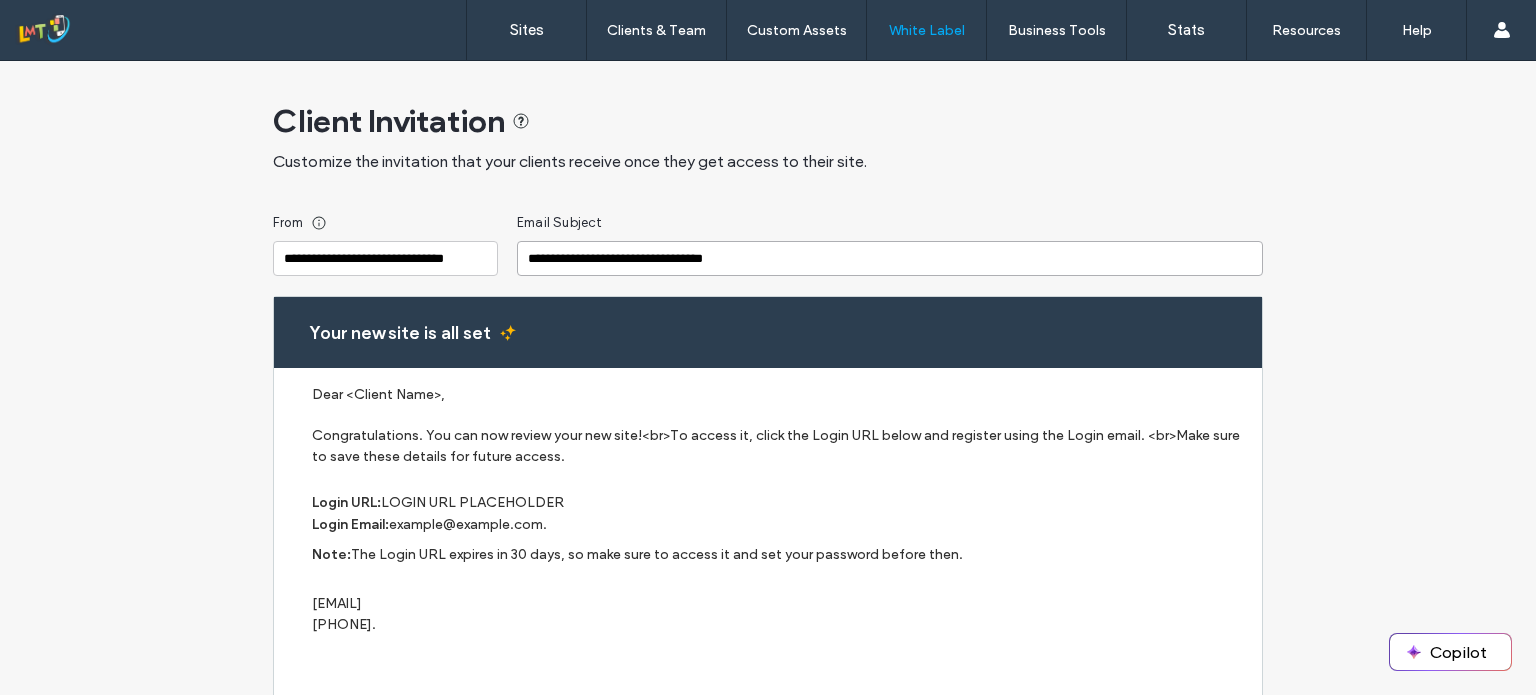 click on "**********" at bounding box center (890, 258) 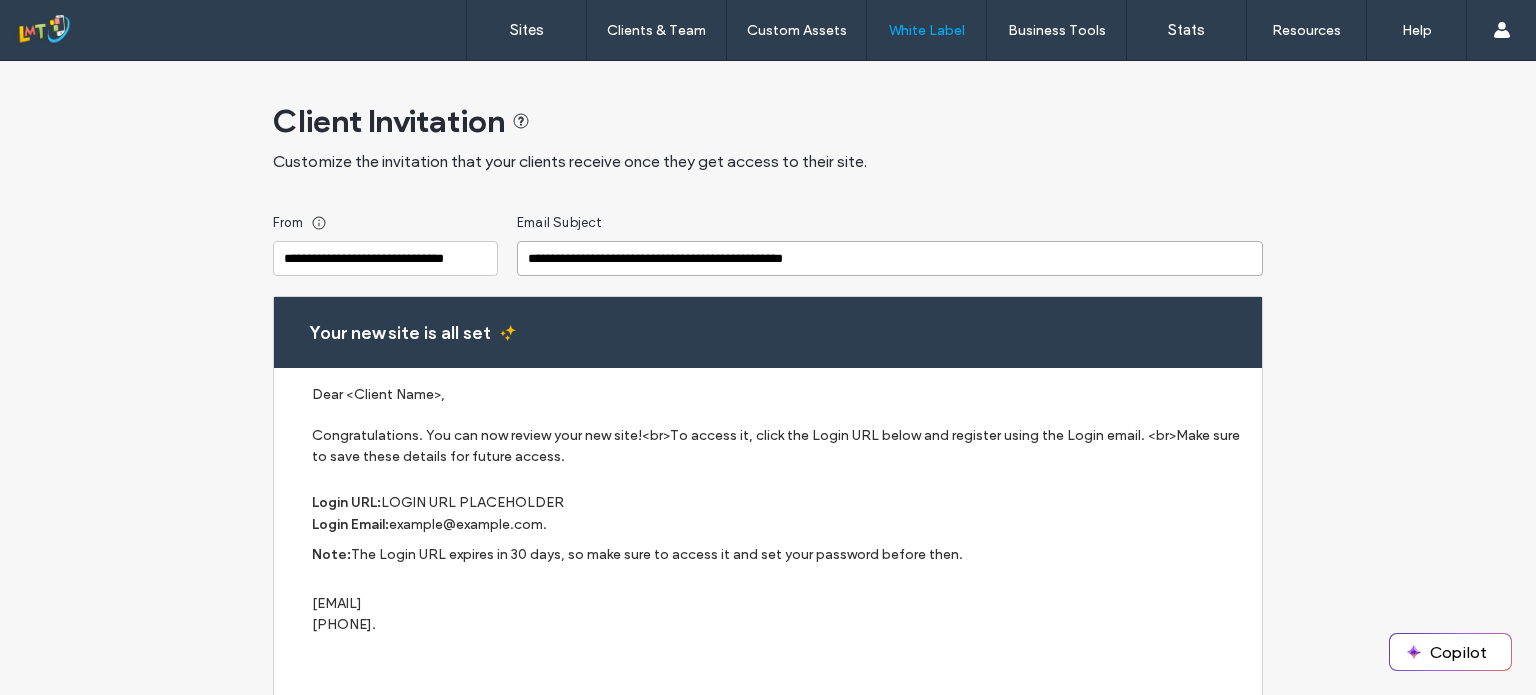 scroll, scrollTop: 88, scrollLeft: 0, axis: vertical 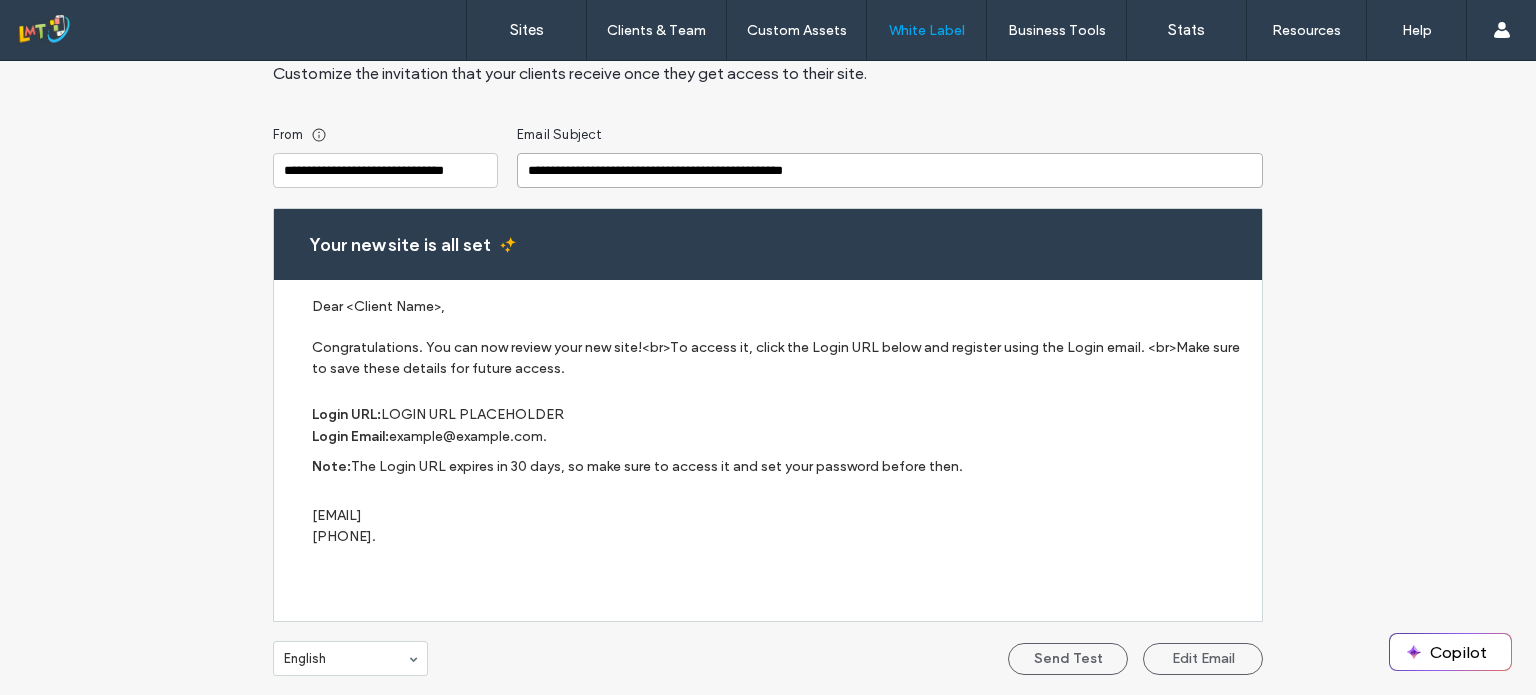 type on "**********" 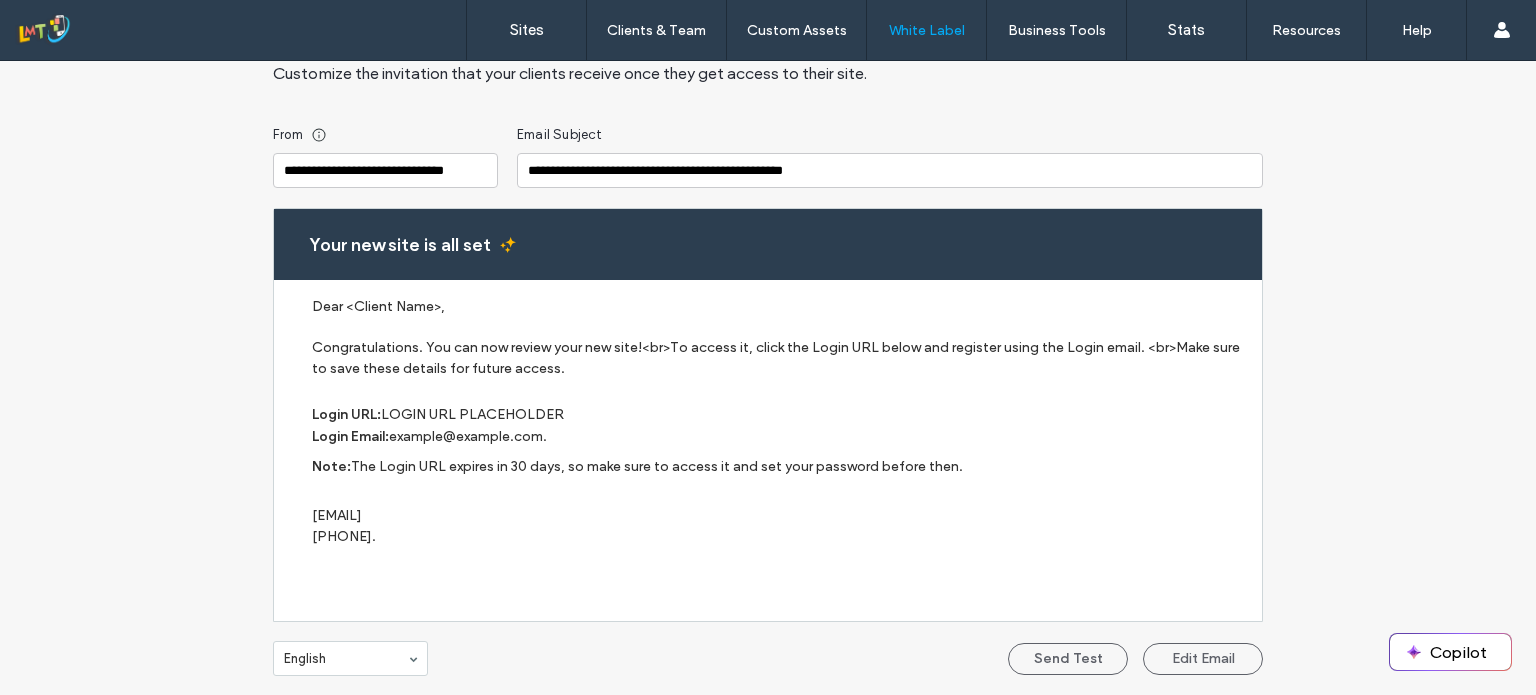 click on "Client Invitation  Customize the invitation that your clients receive once they get access to their site.
From [EMAIL] Email Subject Your new site is all set  Dear  <Client Name>, Congratulations. You can now review your new site!<br>To access it, click the Login URL below and register using the Login email. <br>Make sure to save these details for future access. Login URL:  LOGIN URL PLACEHOLDER Login Email:  example@example.com. Note:  The Login URL expires in 30 days, so make sure to access it and set your password before then. [EMAIL]
[PHONE]. English Send Test Edit Email" at bounding box center (768, 334) 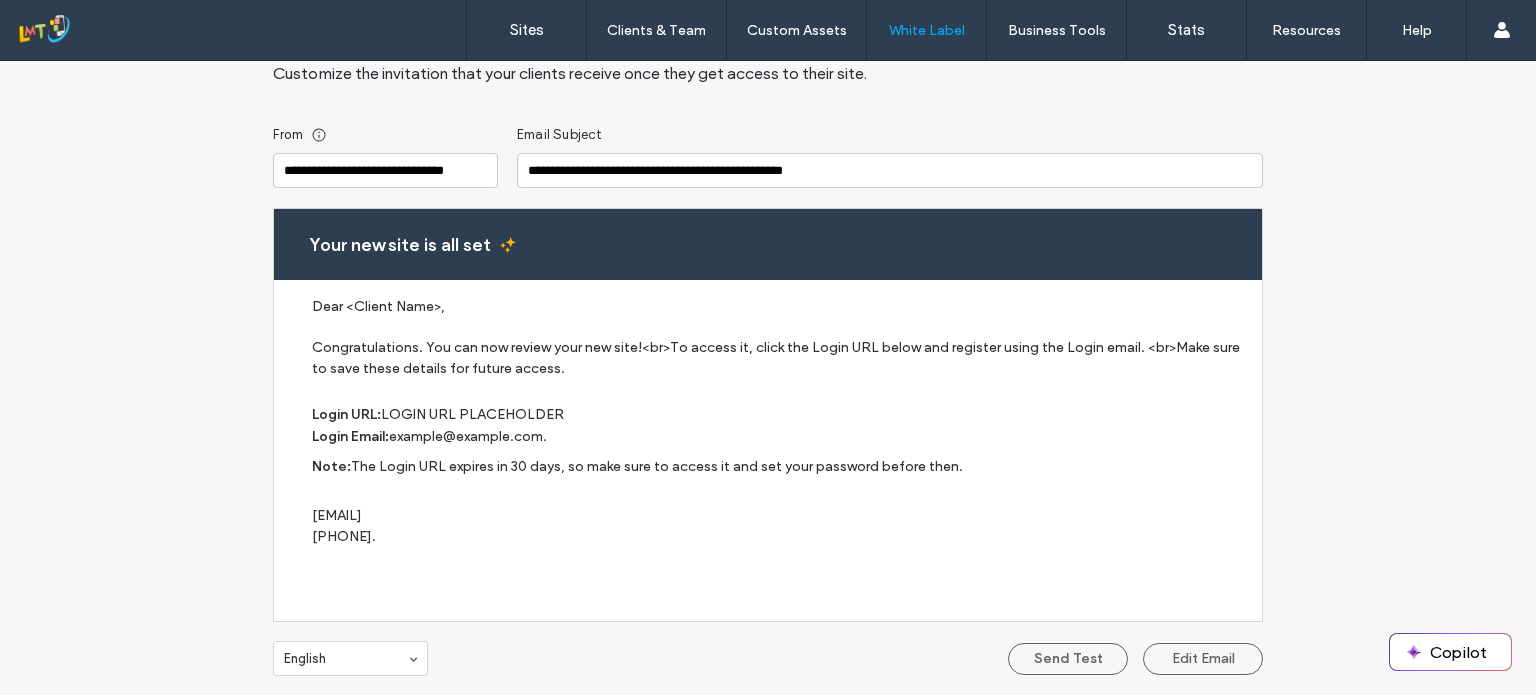 drag, startPoint x: 307, startPoint y: 310, endPoint x: 510, endPoint y: 558, distance: 320.48868 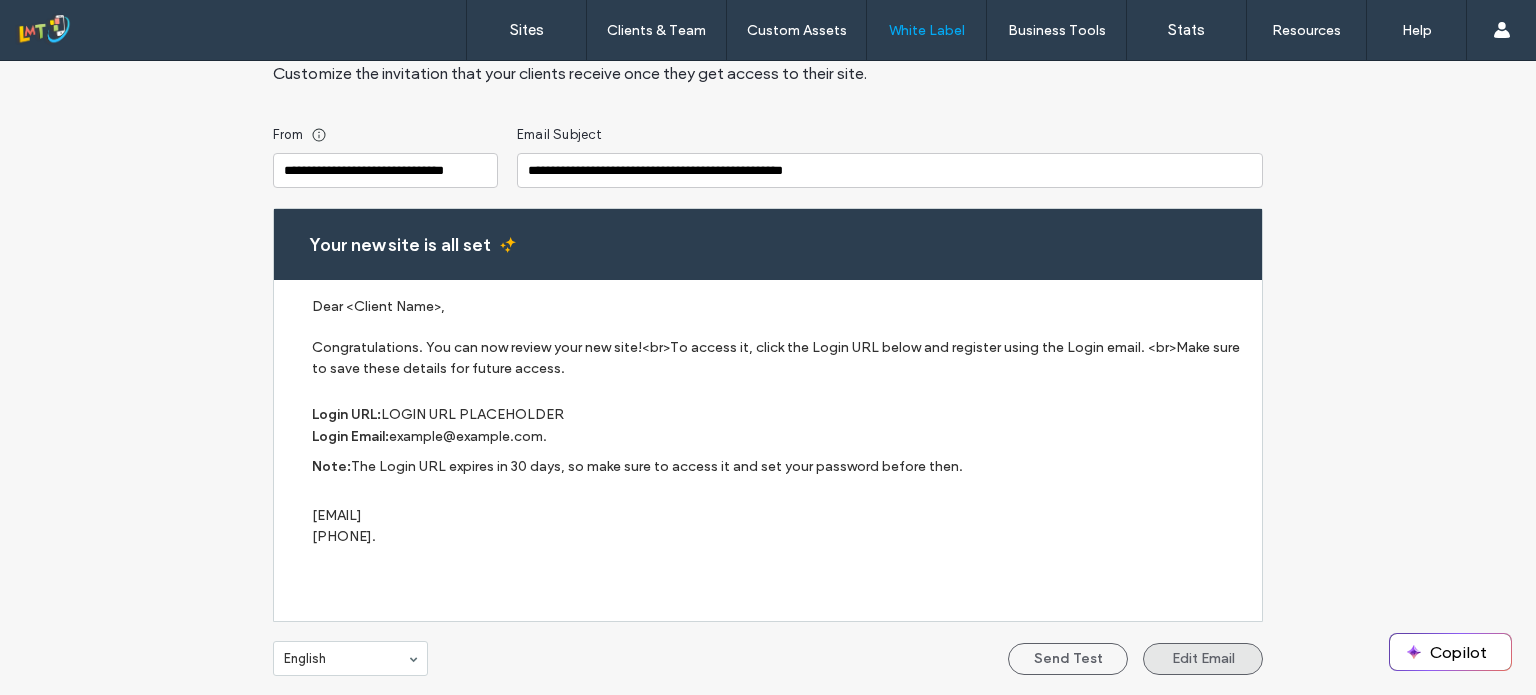 click on "Edit Email" at bounding box center (1203, 659) 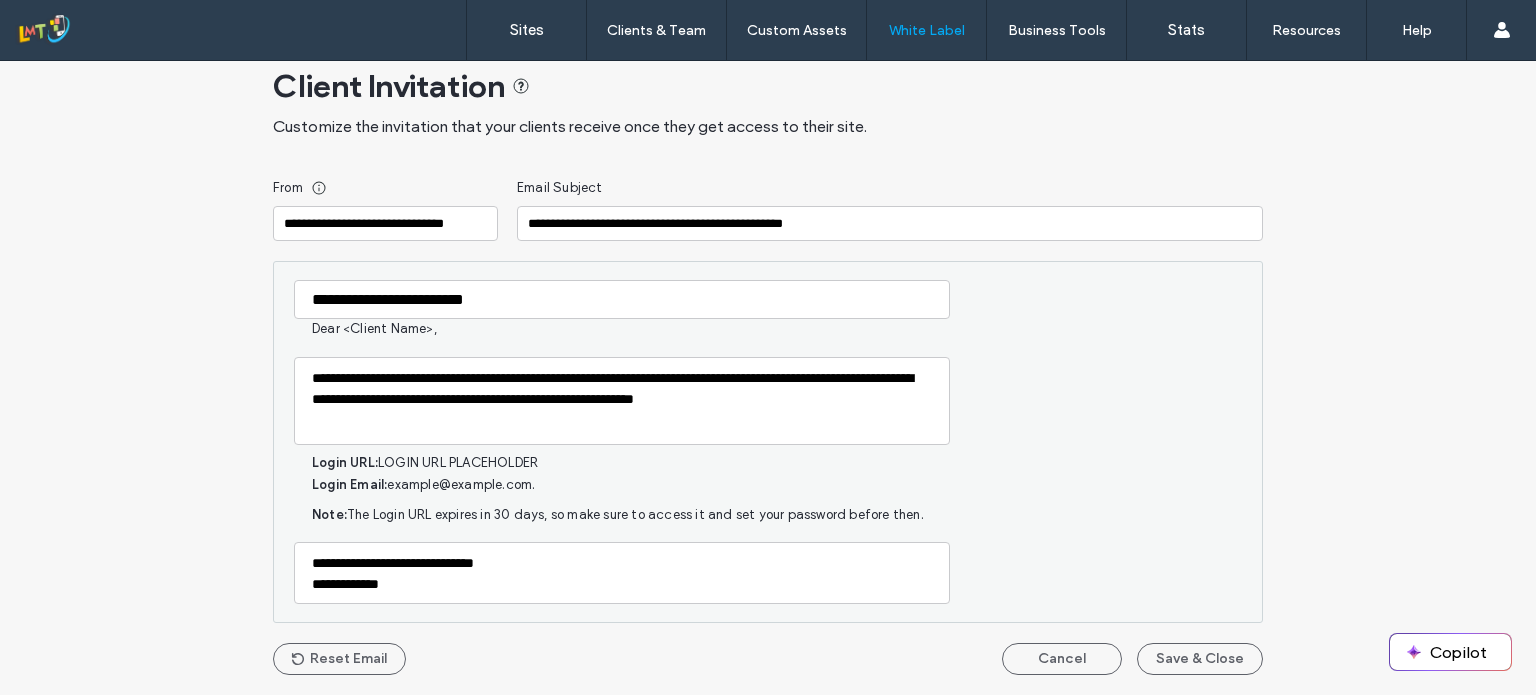 scroll, scrollTop: 34, scrollLeft: 0, axis: vertical 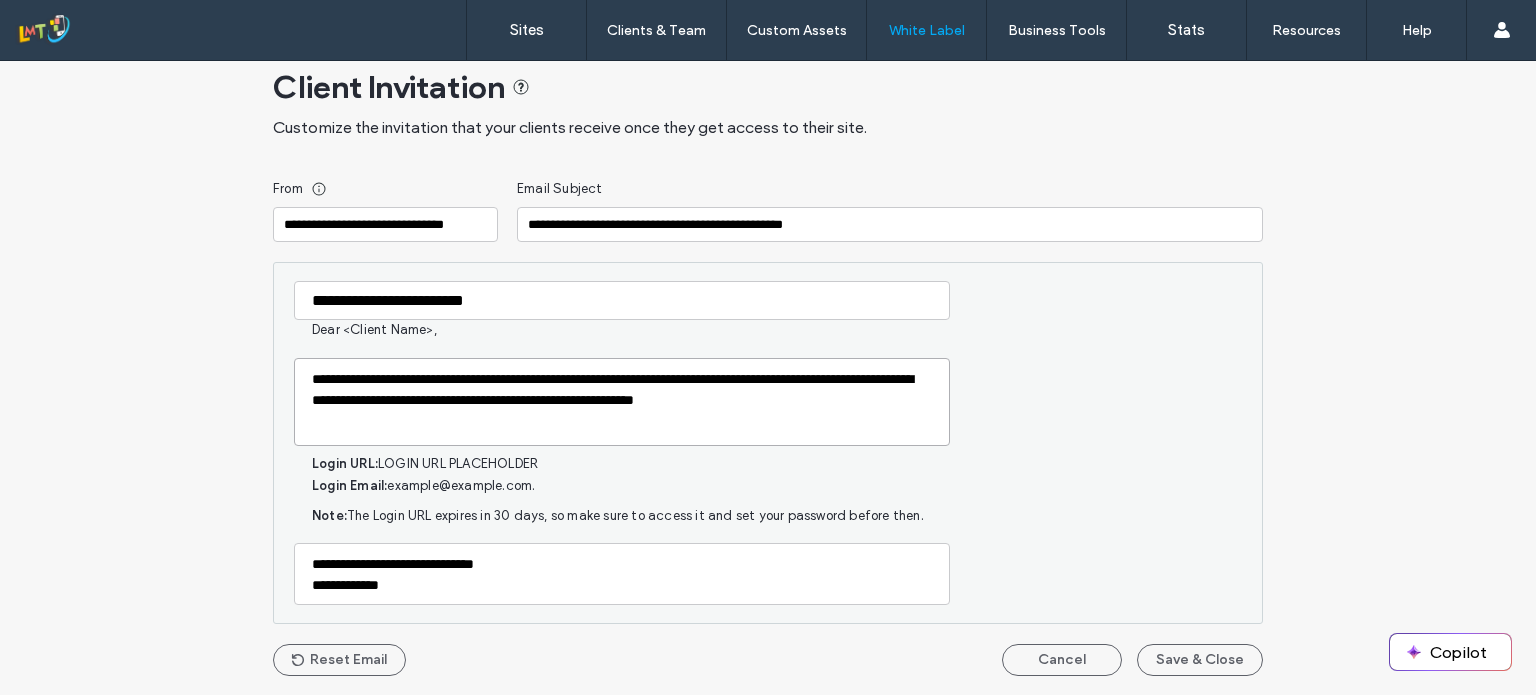 drag, startPoint x: 304, startPoint y: 379, endPoint x: 887, endPoint y: 403, distance: 583.4938 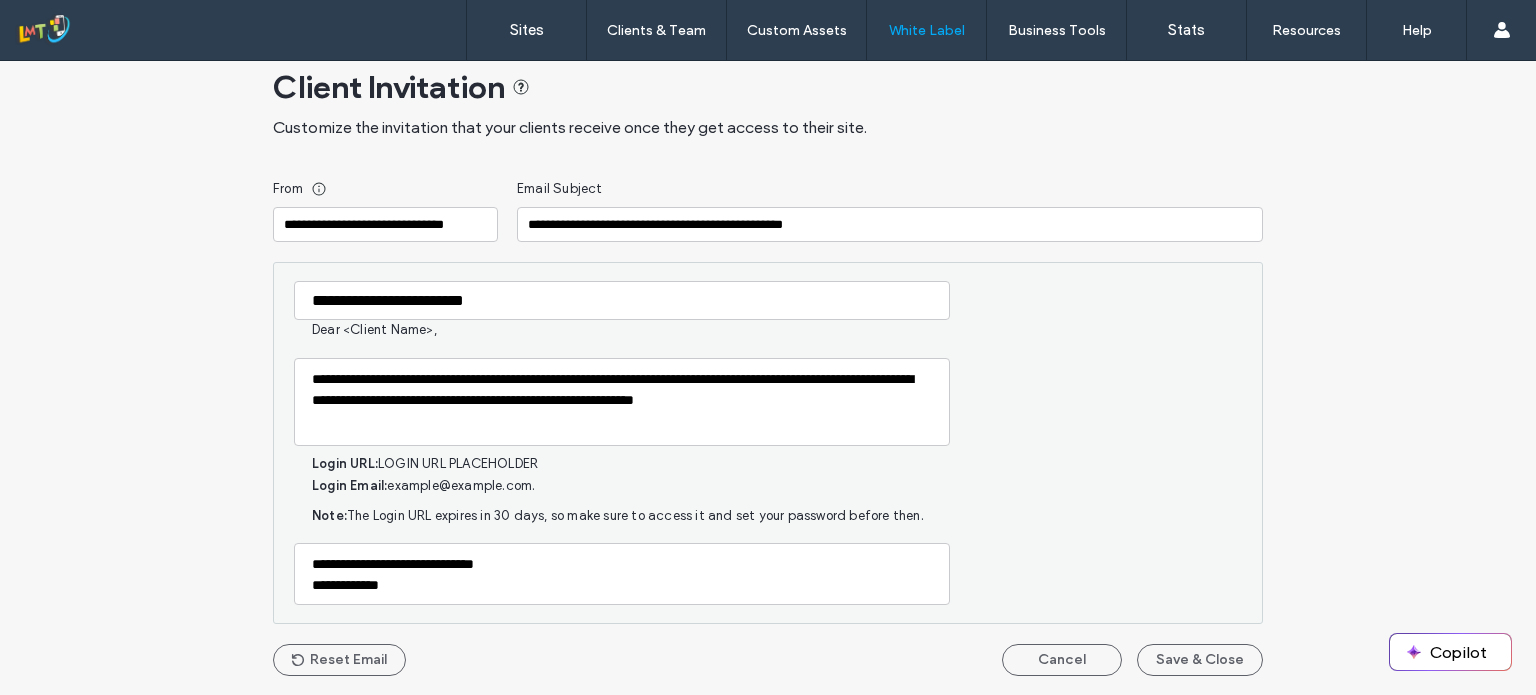 click on "Client Invitation  Customize the invitation that your clients receive once they get access to their site.
From [EMAIL] Email Subject [EMAIL] Dear  <Client Name>, Login URL:  LOGIN URL PLACEHOLDER Login Email:  example@example.com. Note:  The Login URL expires in 30 days, so make sure to access it and set your password before then. Reset Email Cancel Save & Close" at bounding box center [768, 361] 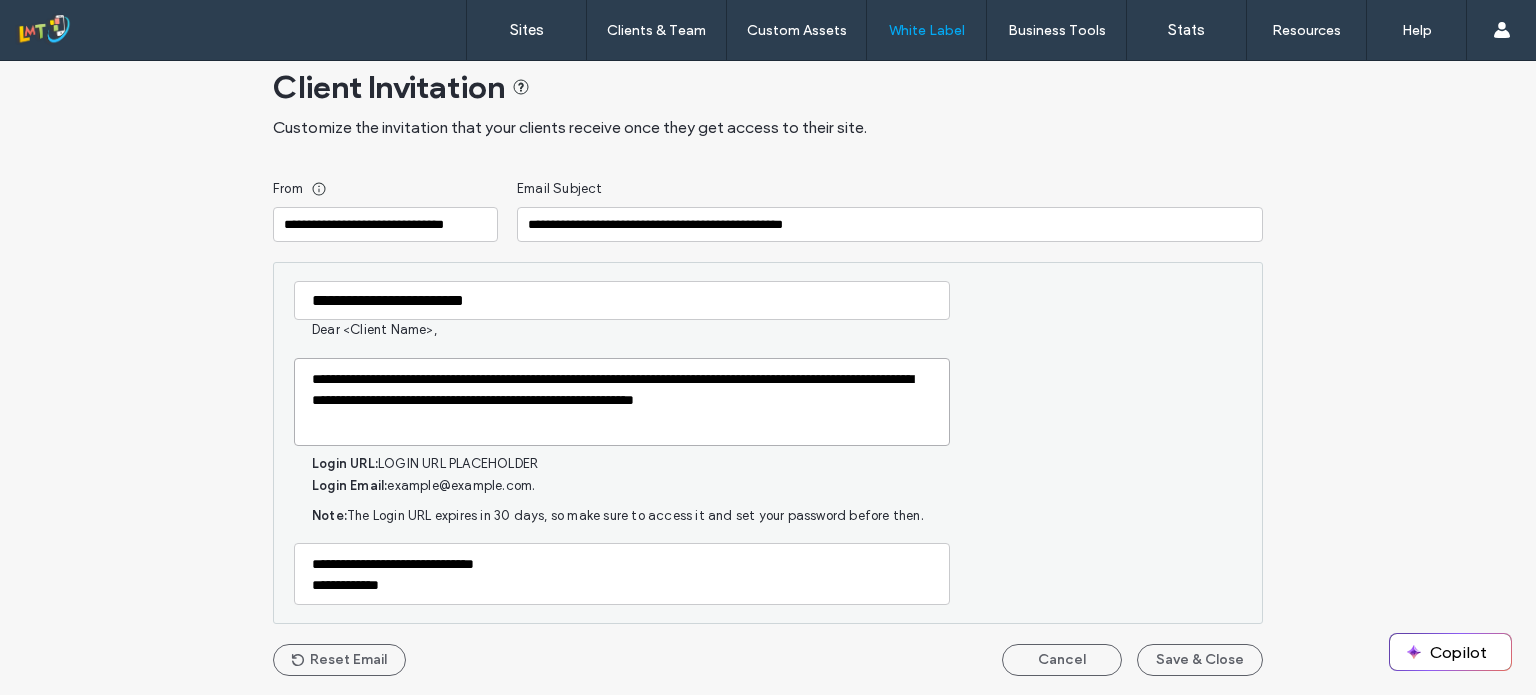 click on "**********" at bounding box center (622, 402) 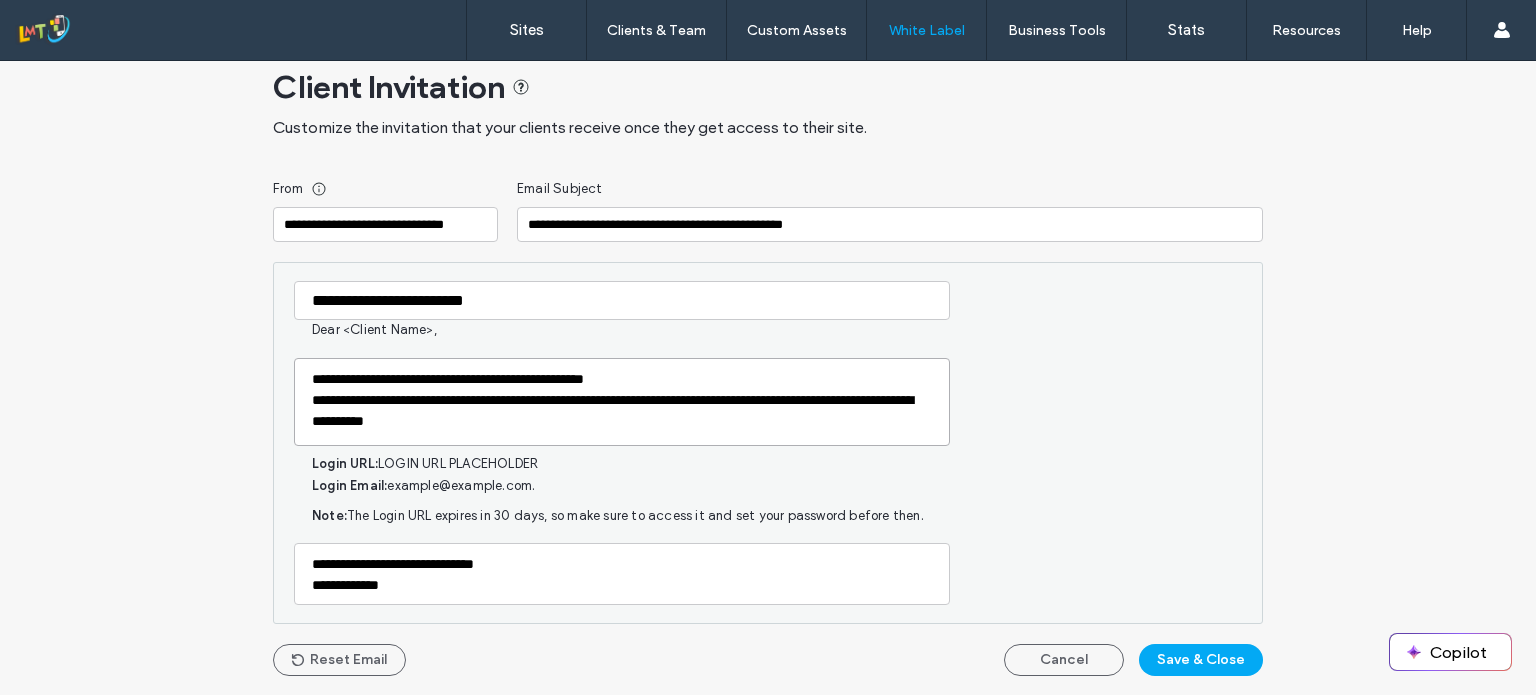 type on "**********" 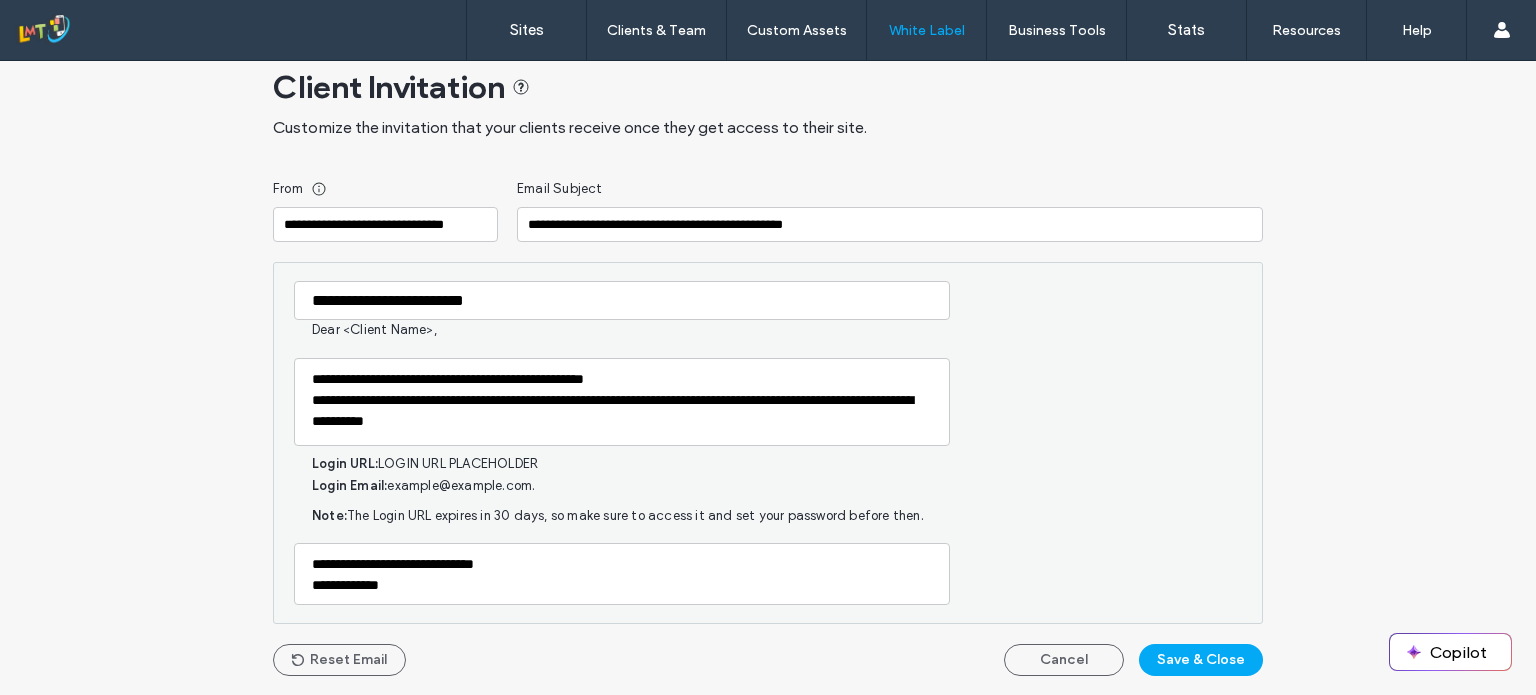 click on "Client Invitation  Customize the invitation that your clients receive once they get access to their site.
From [EMAIL] Email Subject [EMAIL] Dear  <Client Name>, Login URL:  LOGIN URL PLACEHOLDER Login Email:  example@example.com. Note:  The Login URL expires in 30 days, so make sure to access it and set your password before then. Reset Email Cancel Save & Close" at bounding box center (768, 361) 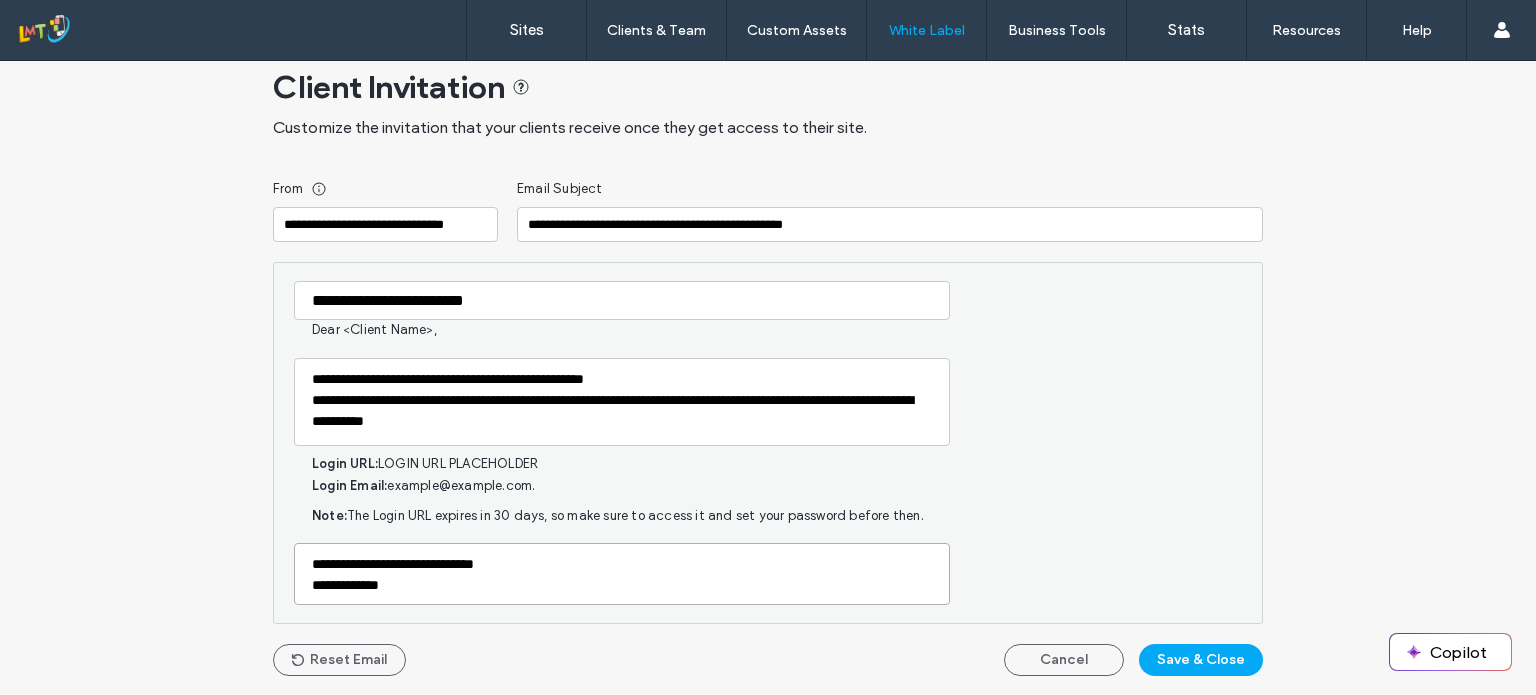 click on "**********" at bounding box center [622, 574] 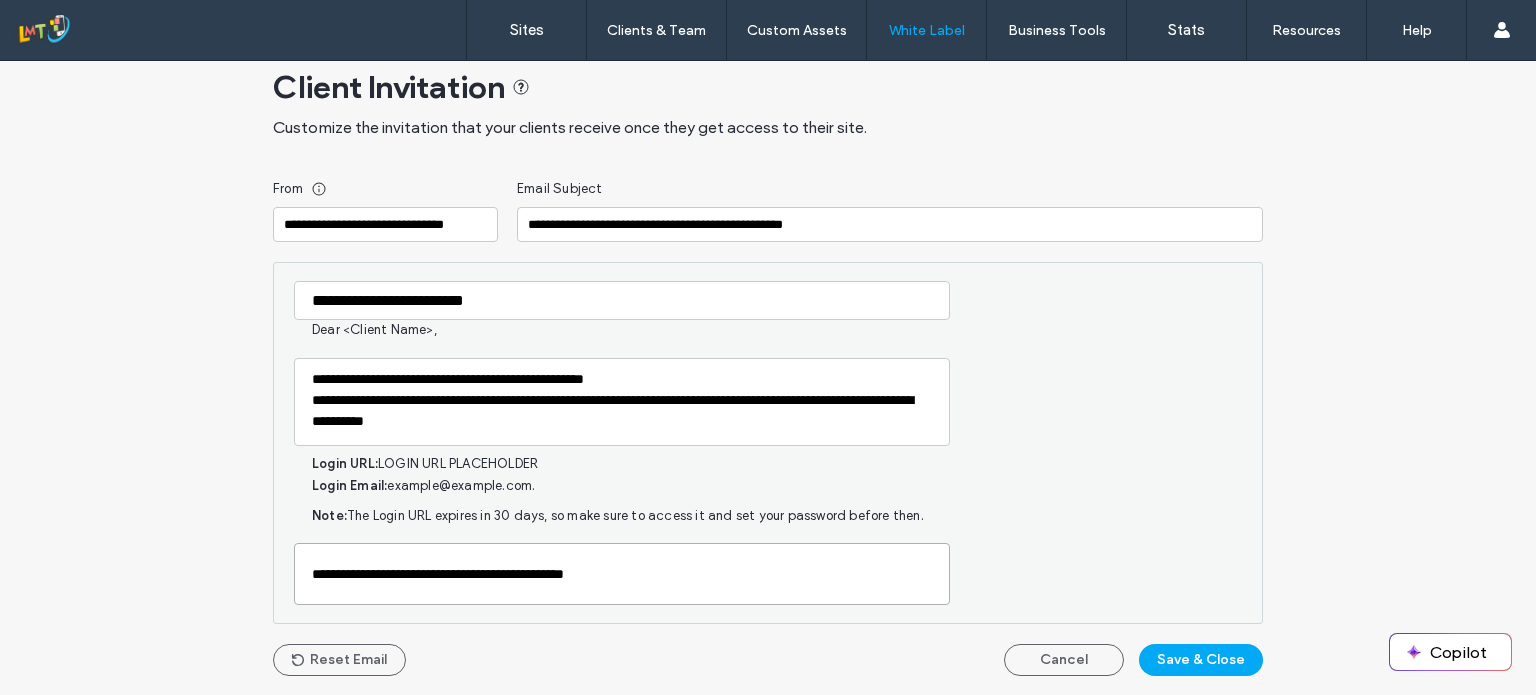 scroll, scrollTop: 52, scrollLeft: 0, axis: vertical 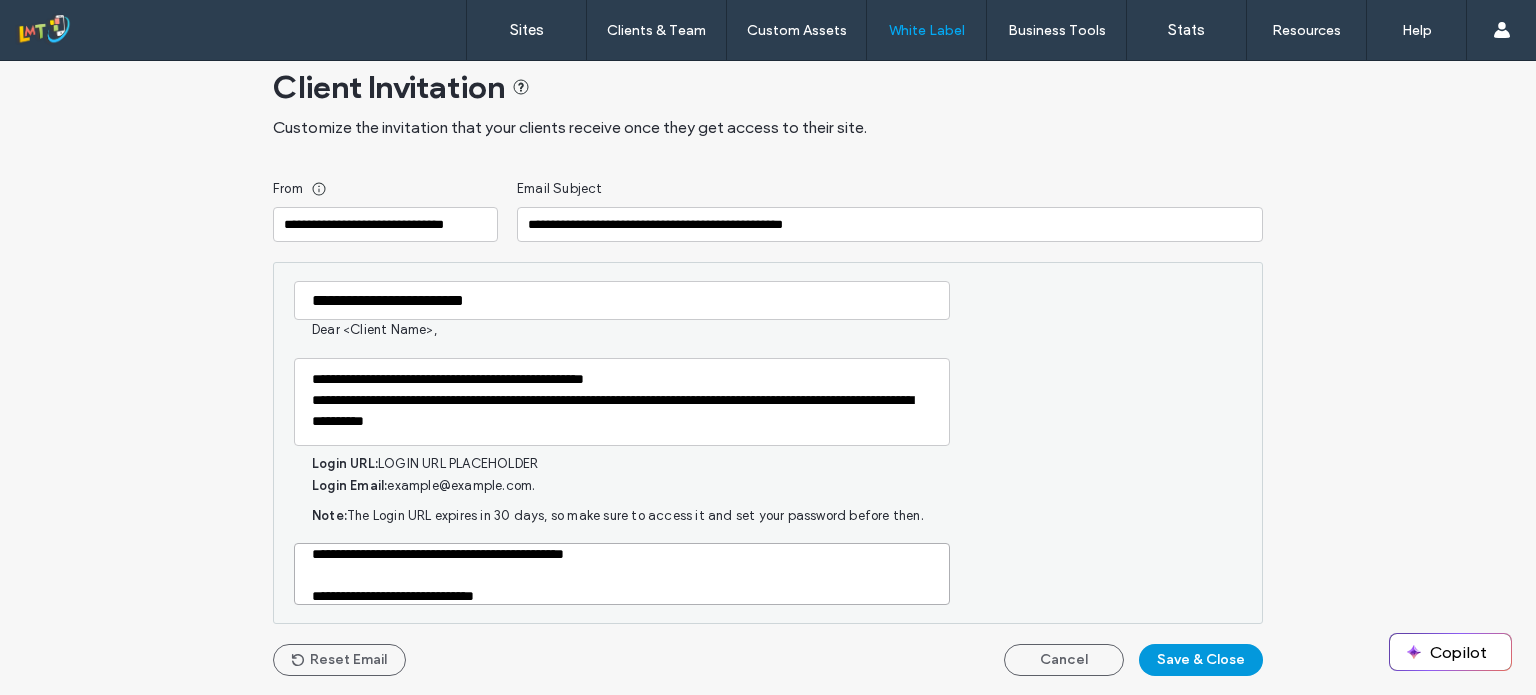 type on "**********" 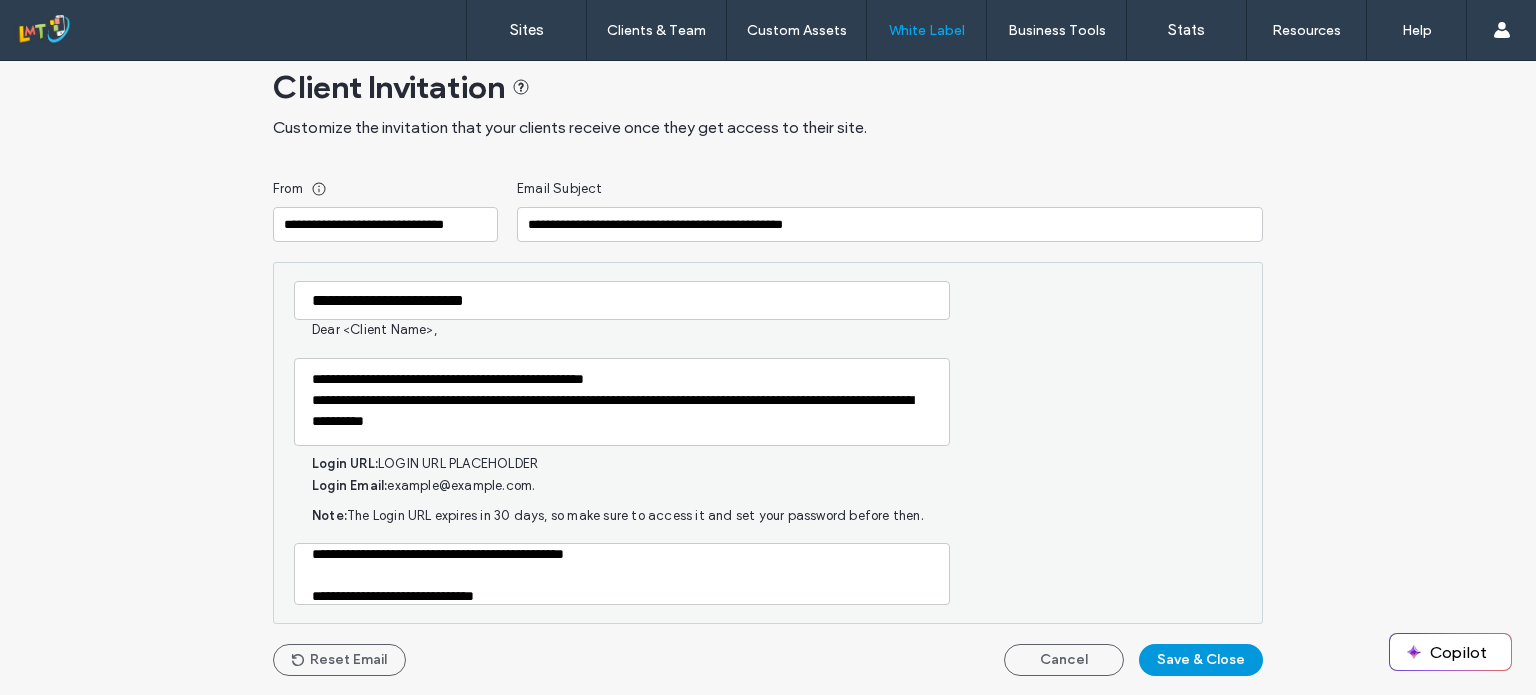 click on "Save & Close" at bounding box center [1201, 660] 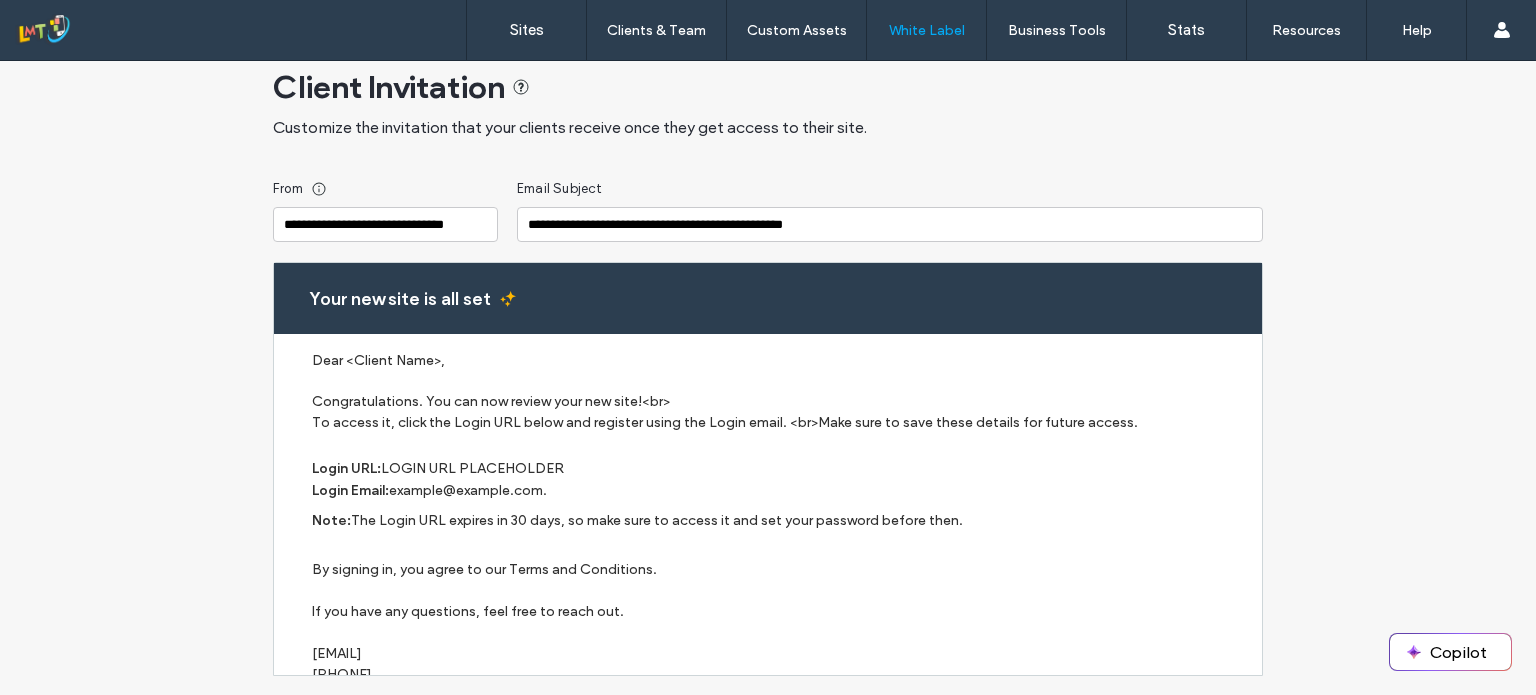 scroll, scrollTop: 40, scrollLeft: 0, axis: vertical 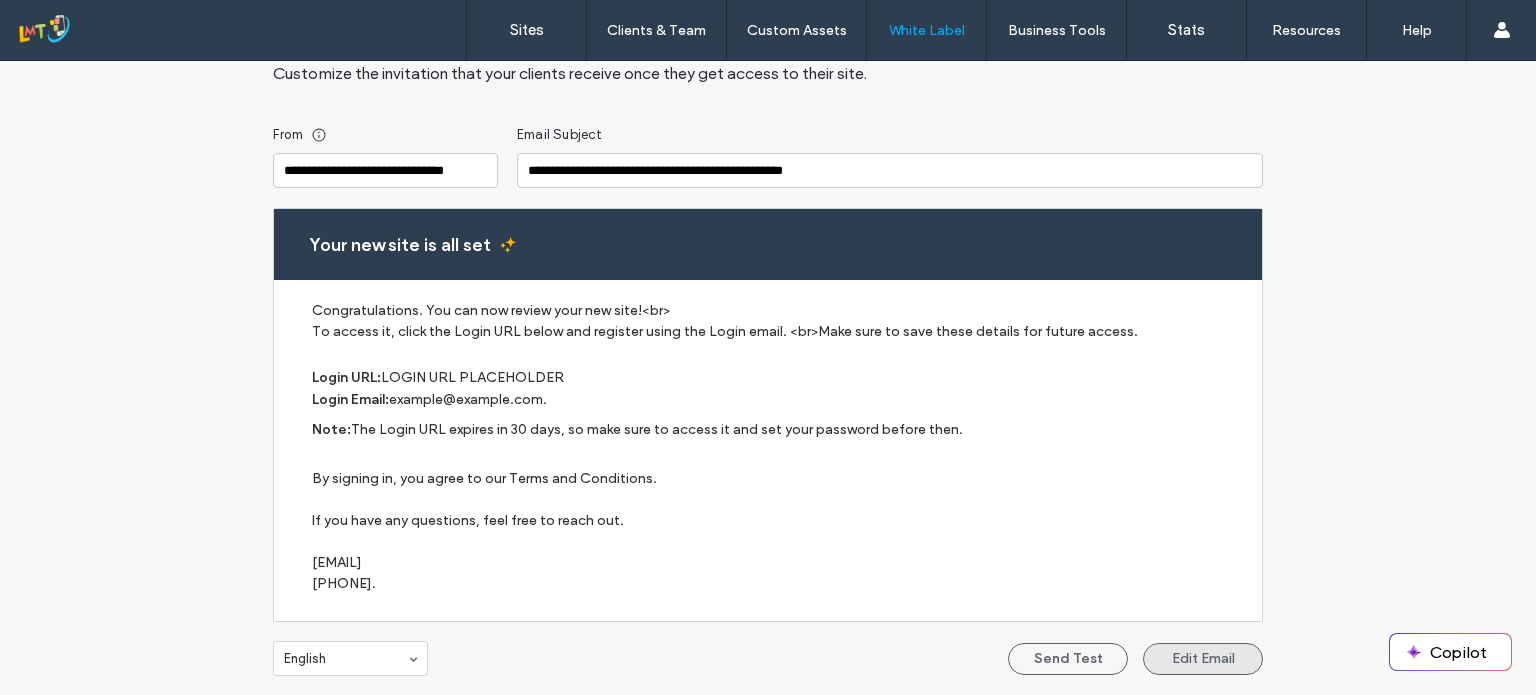 click on "Edit Email" at bounding box center [1203, 659] 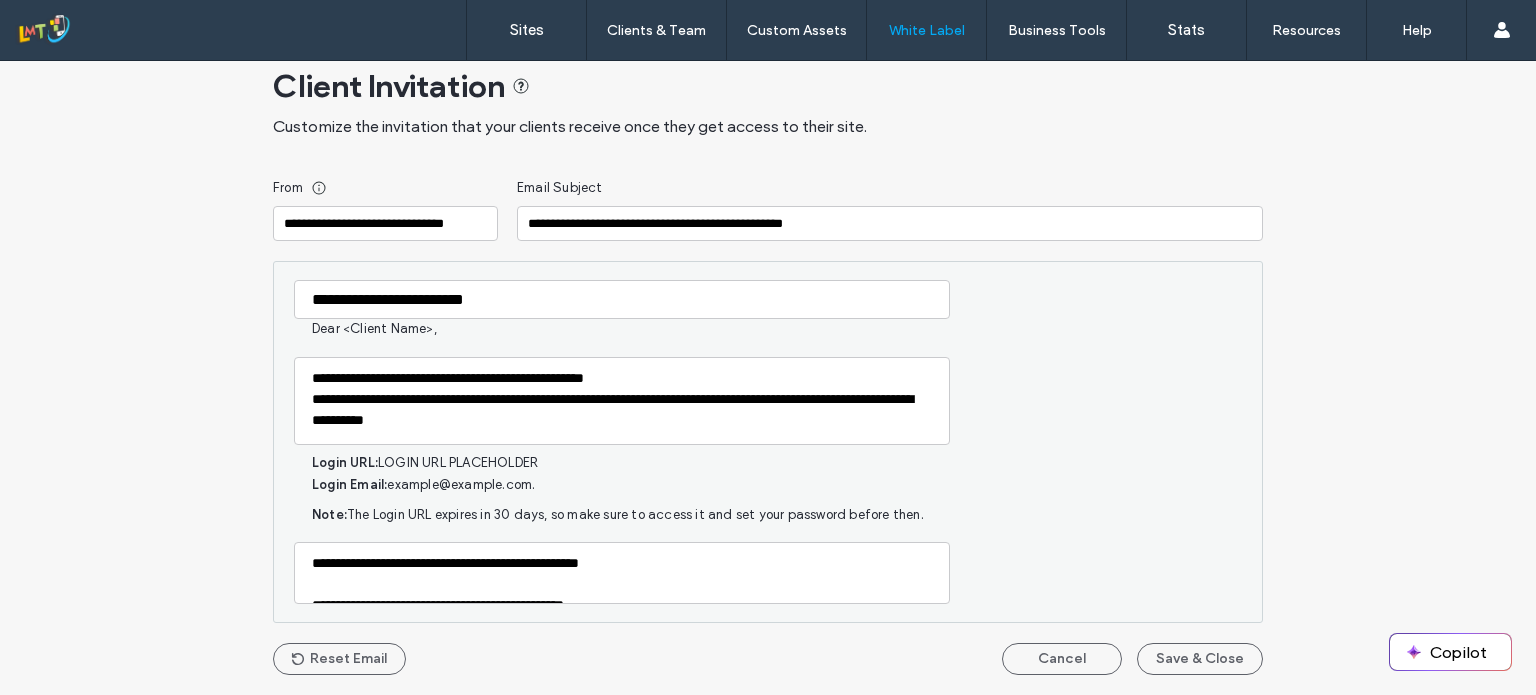 scroll, scrollTop: 34, scrollLeft: 0, axis: vertical 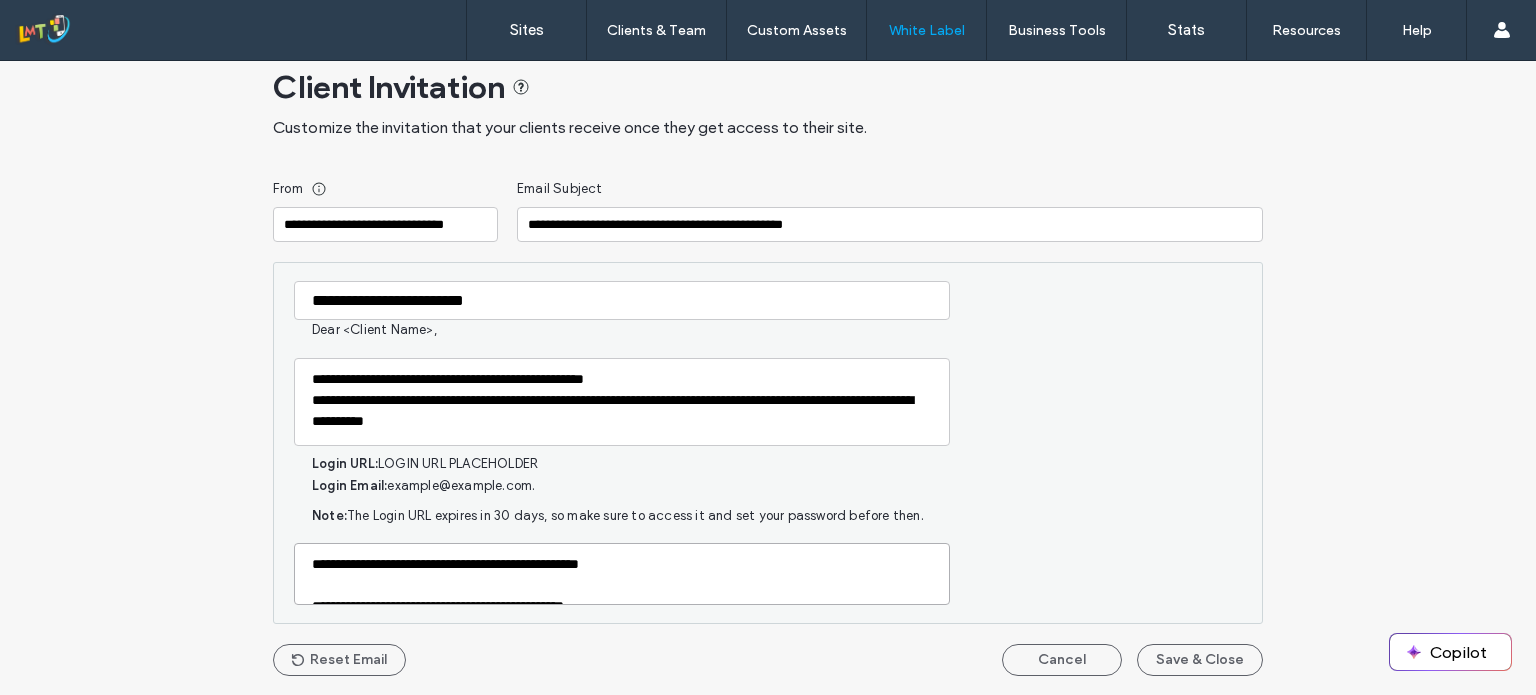 click on "**********" at bounding box center (622, 574) 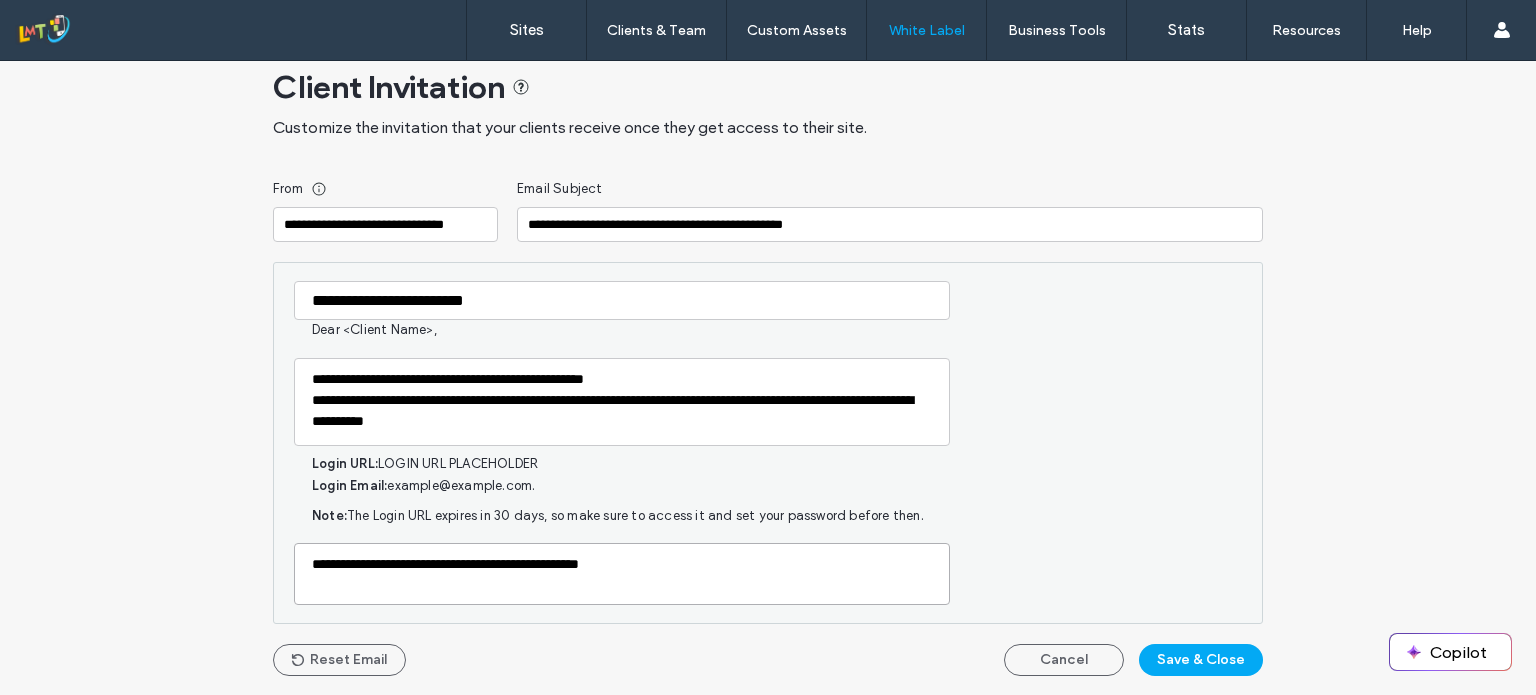 paste on "**********" 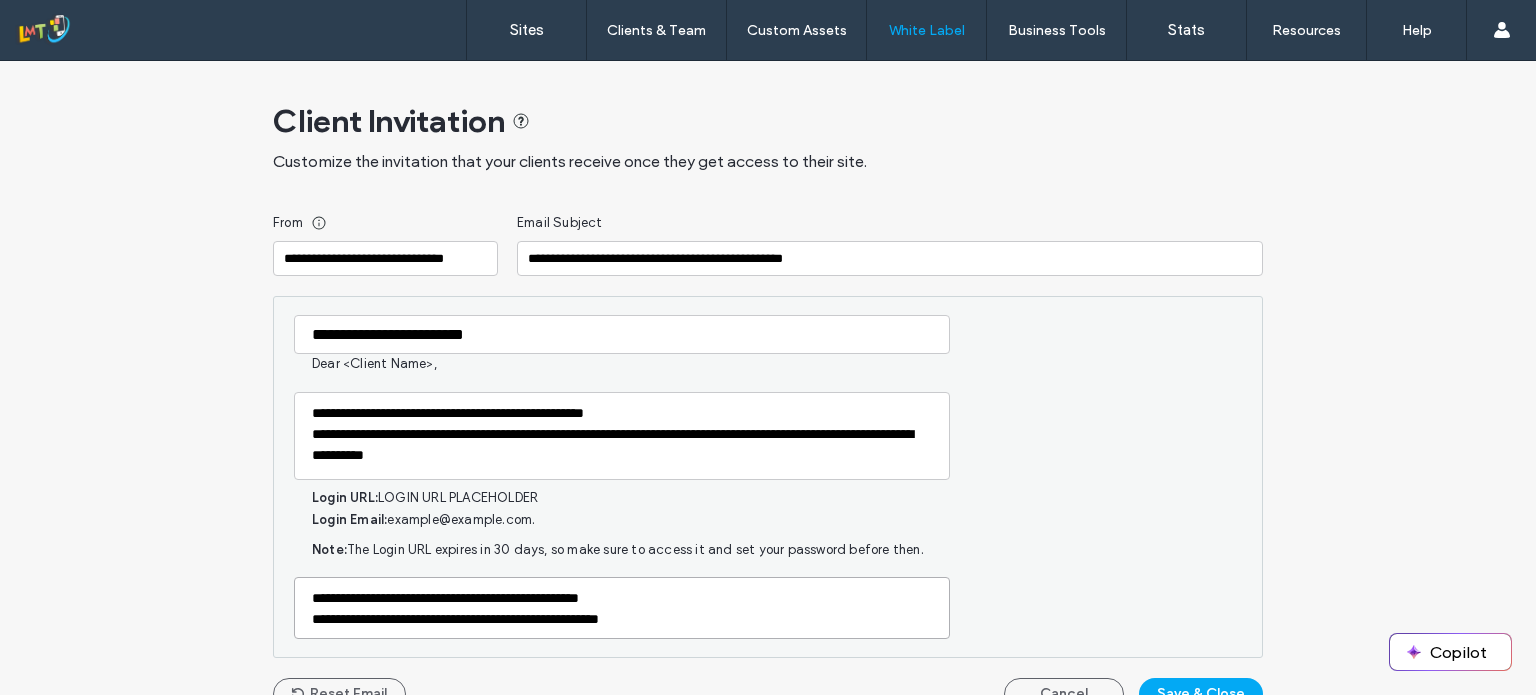 scroll, scrollTop: 34, scrollLeft: 0, axis: vertical 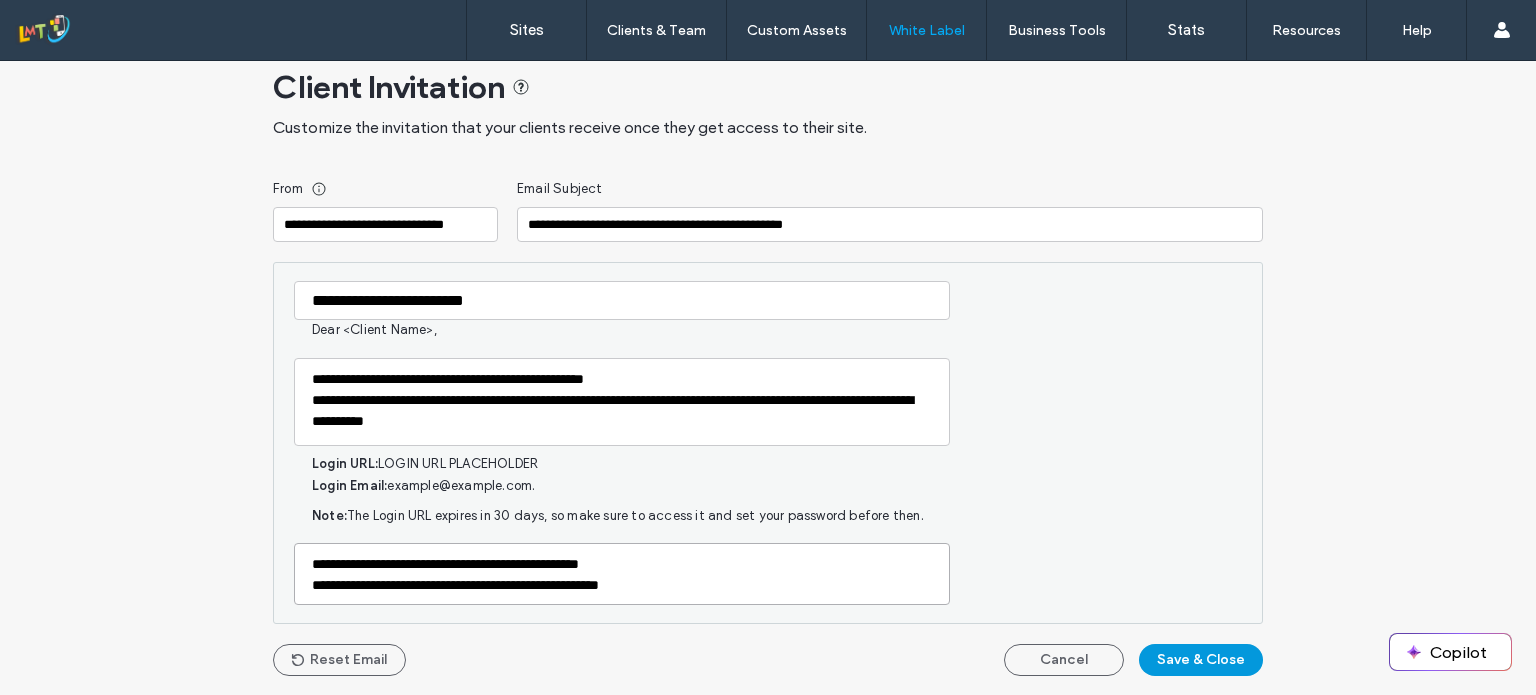 type on "**********" 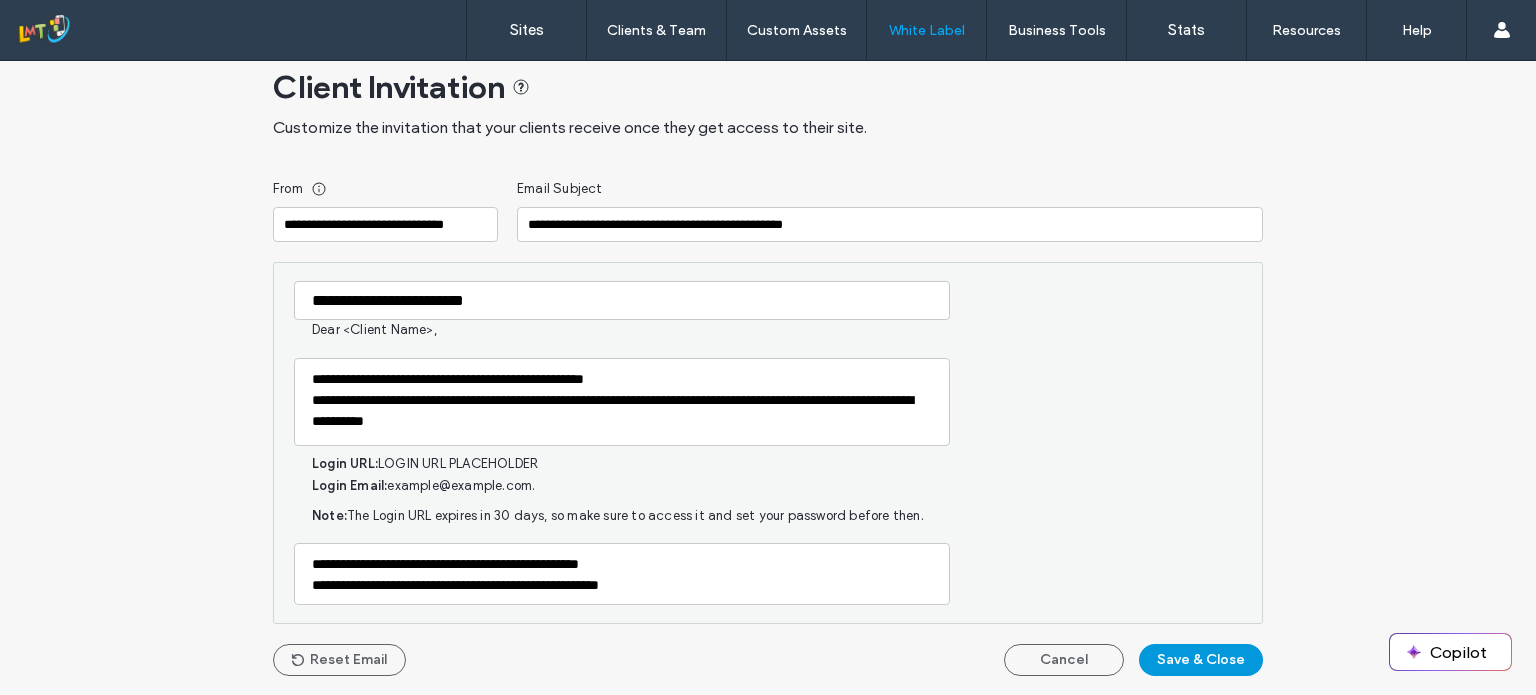 click on "Save & Close" at bounding box center [1201, 660] 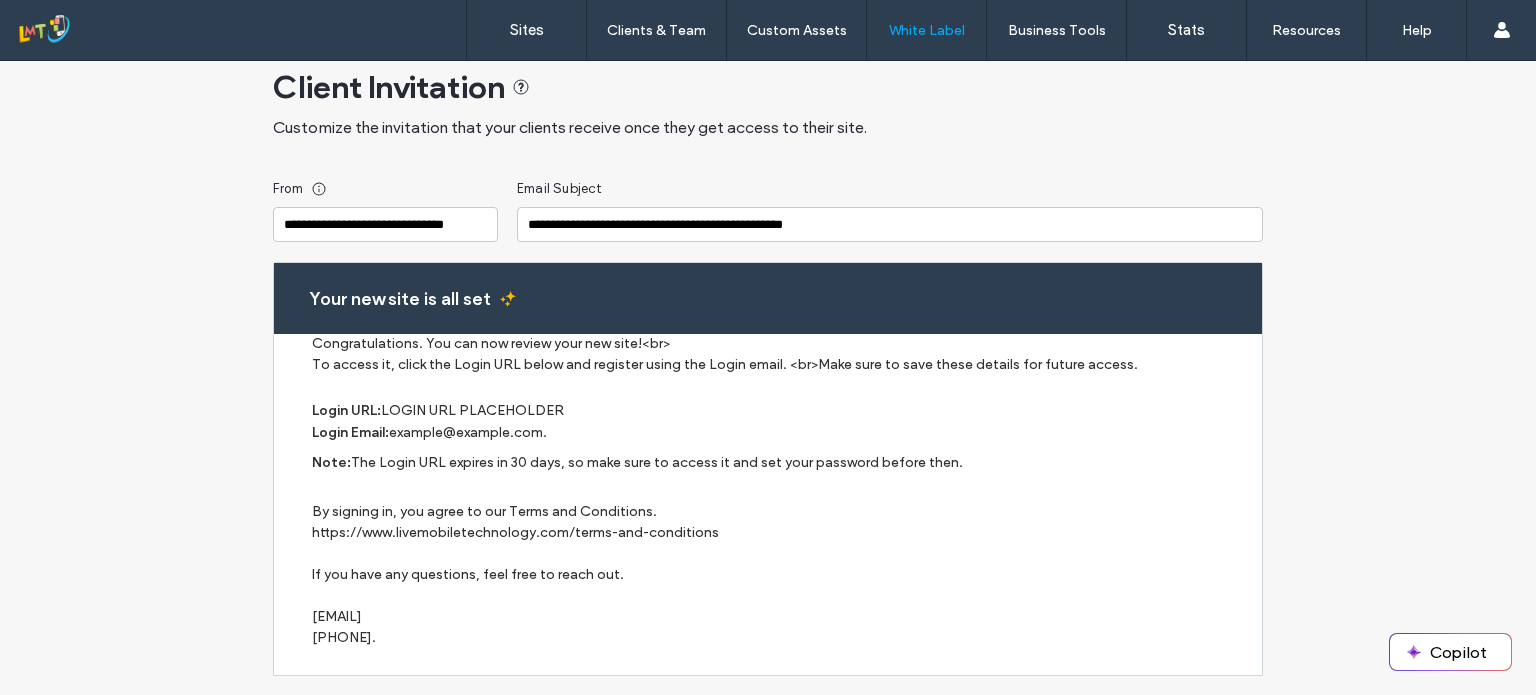scroll, scrollTop: 62, scrollLeft: 0, axis: vertical 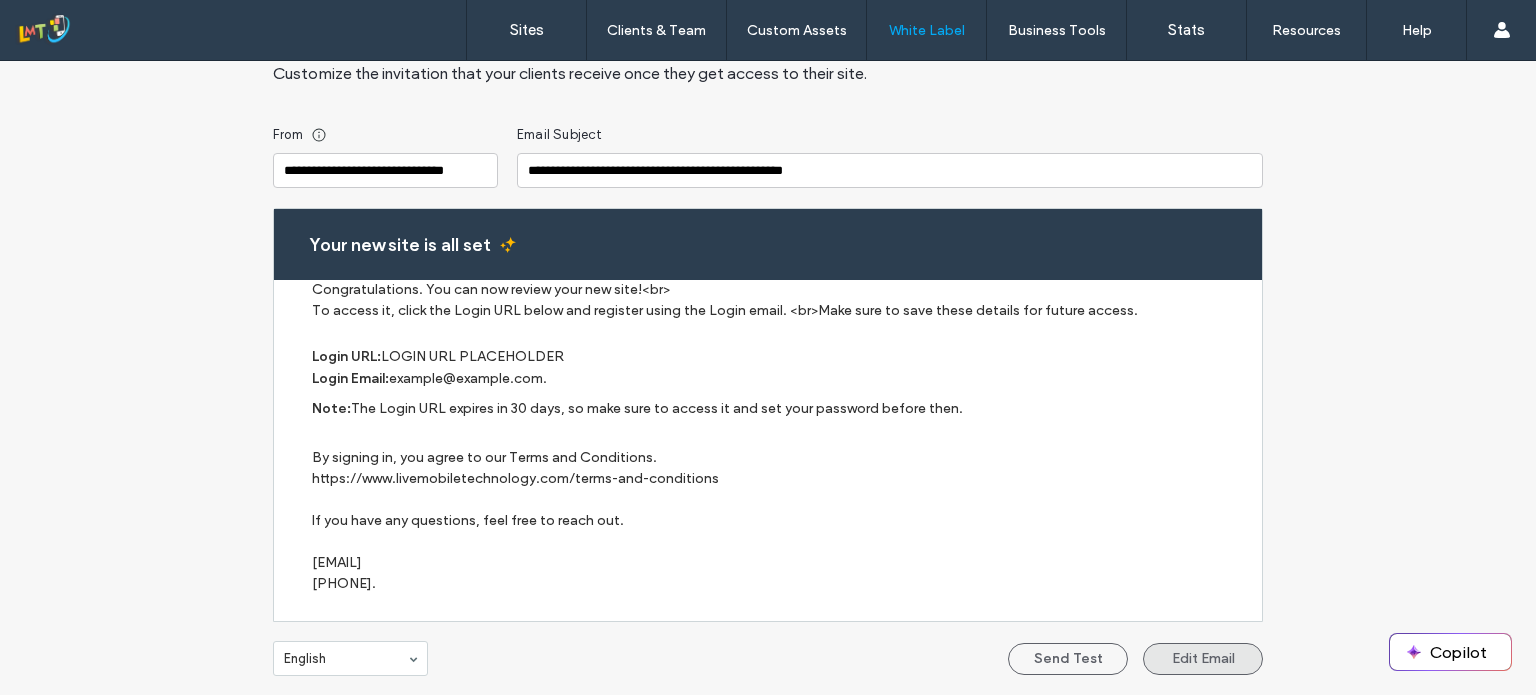 click on "Edit Email" at bounding box center (1203, 659) 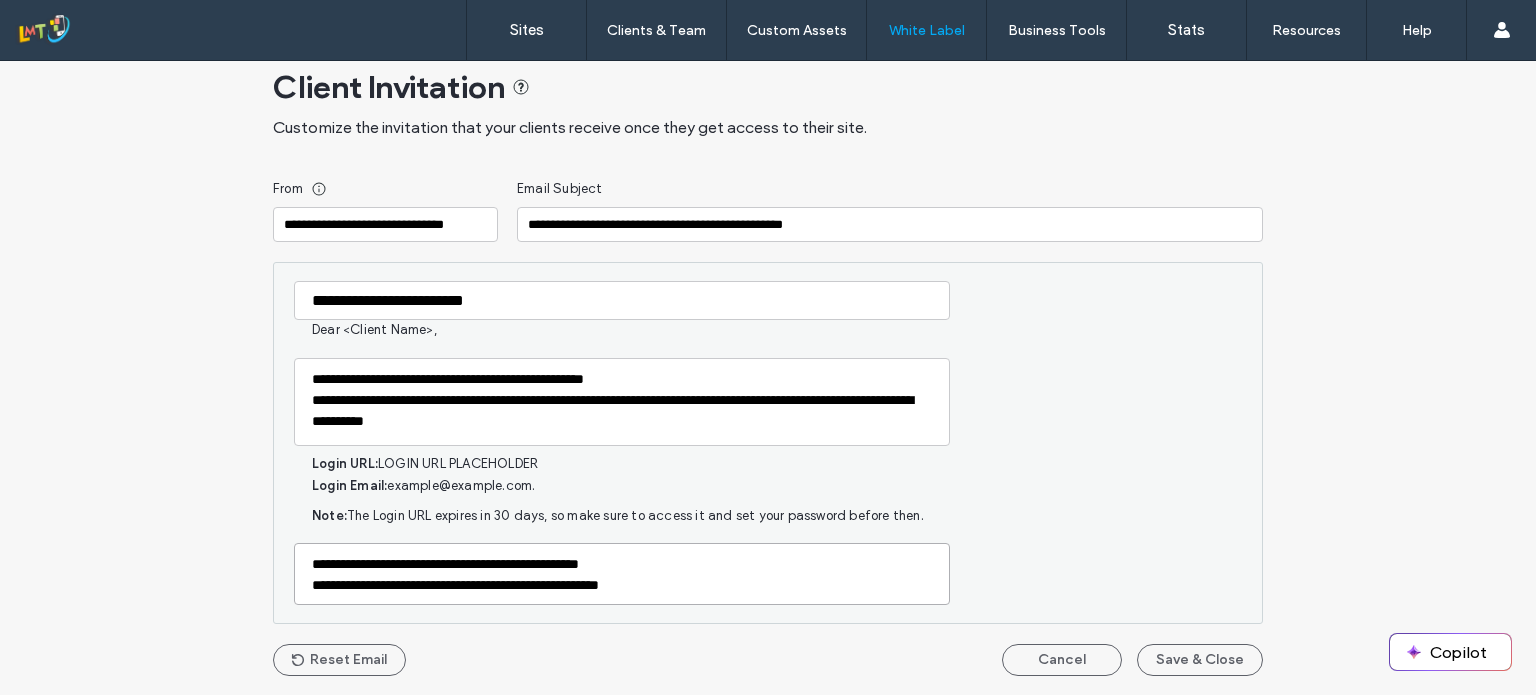 click on "**********" at bounding box center (622, 574) 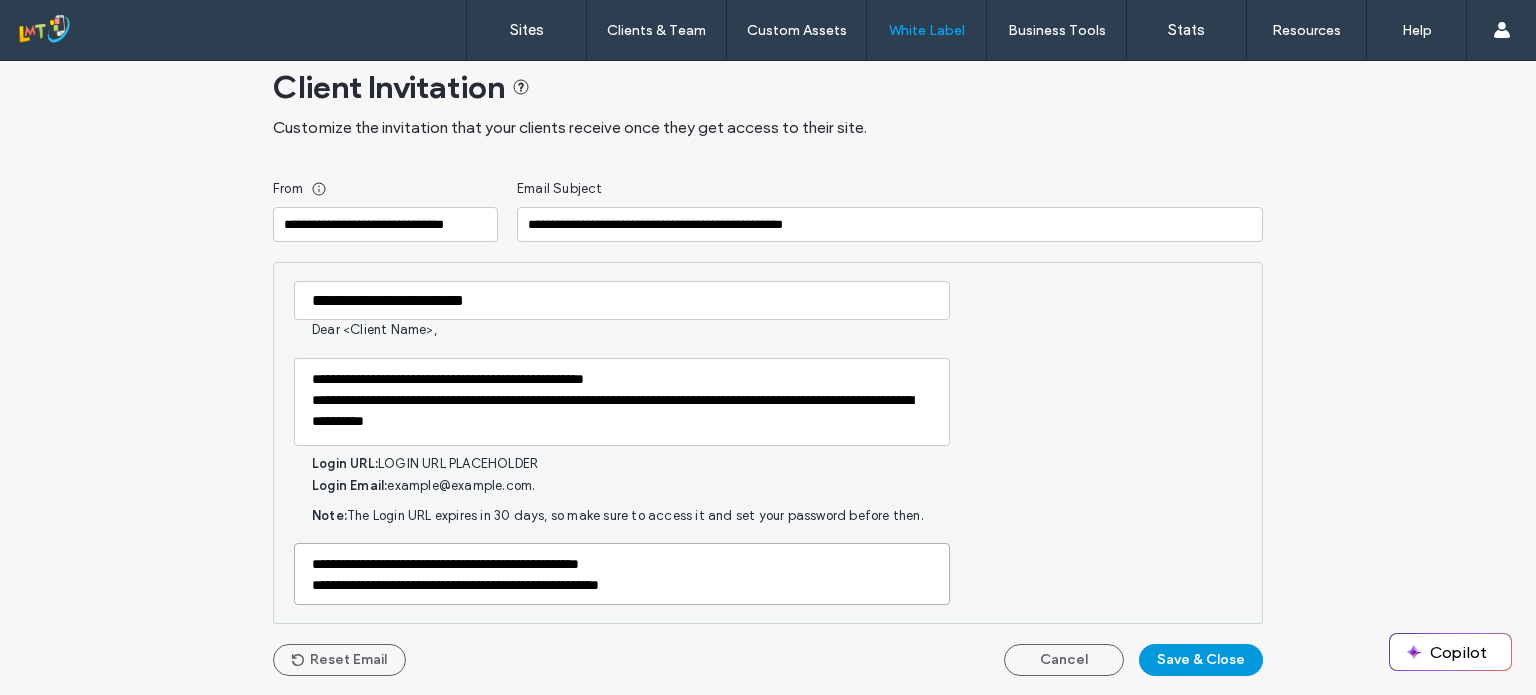 type on "**********" 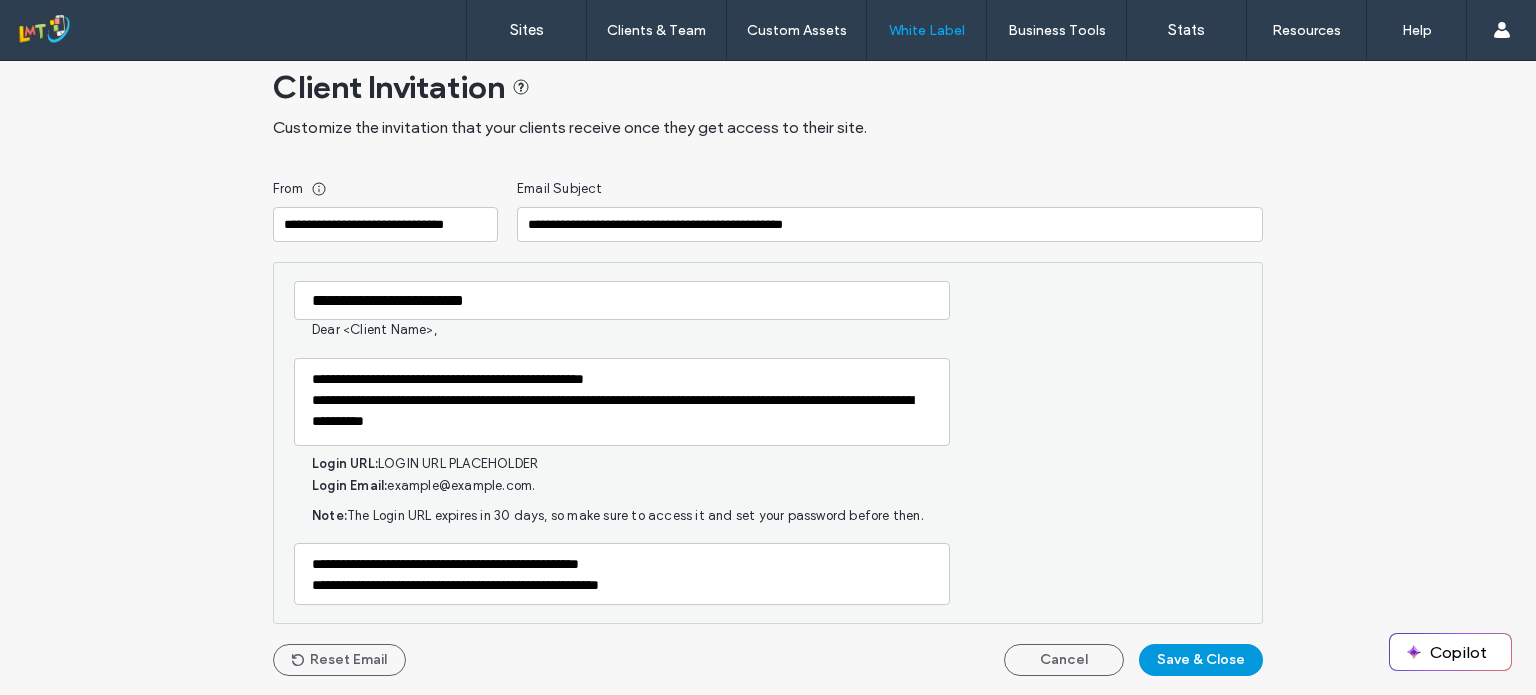 click on "Save & Close" at bounding box center (1201, 660) 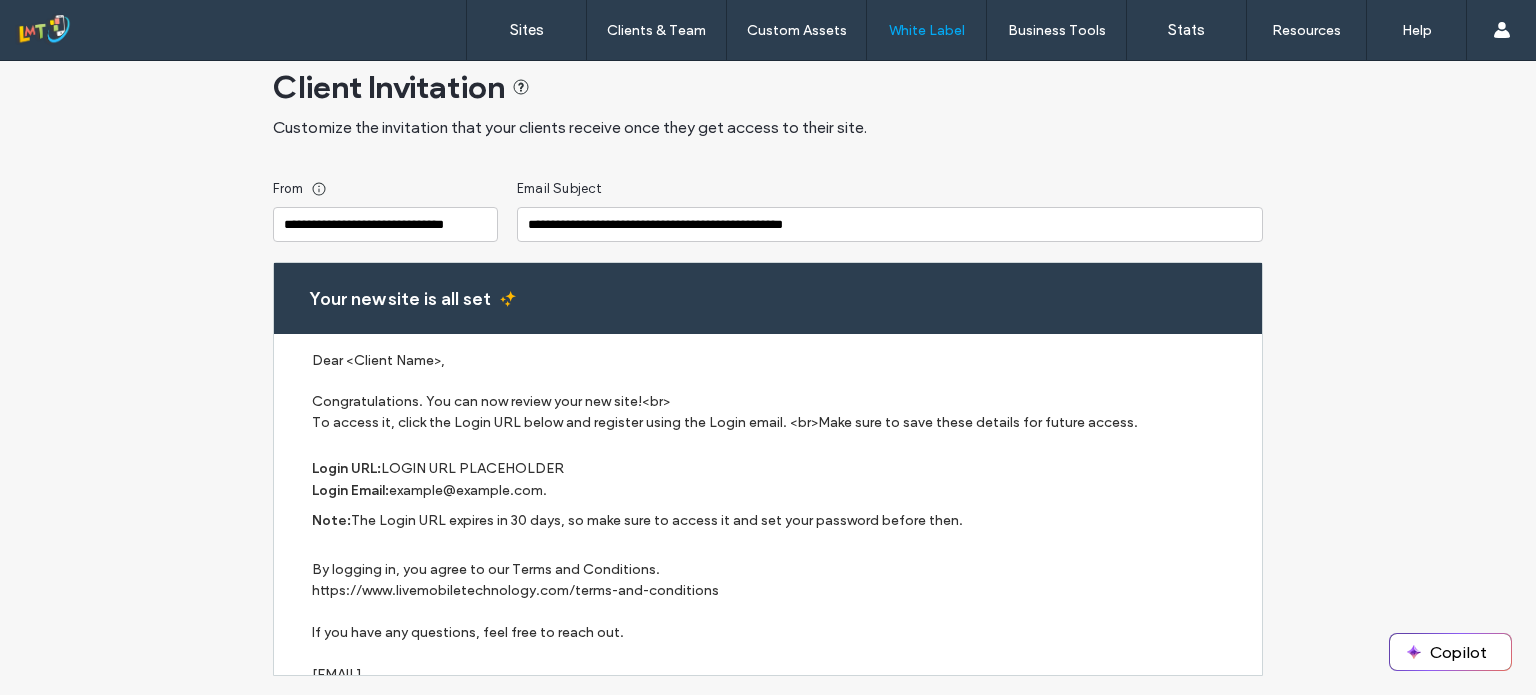 scroll, scrollTop: 88, scrollLeft: 0, axis: vertical 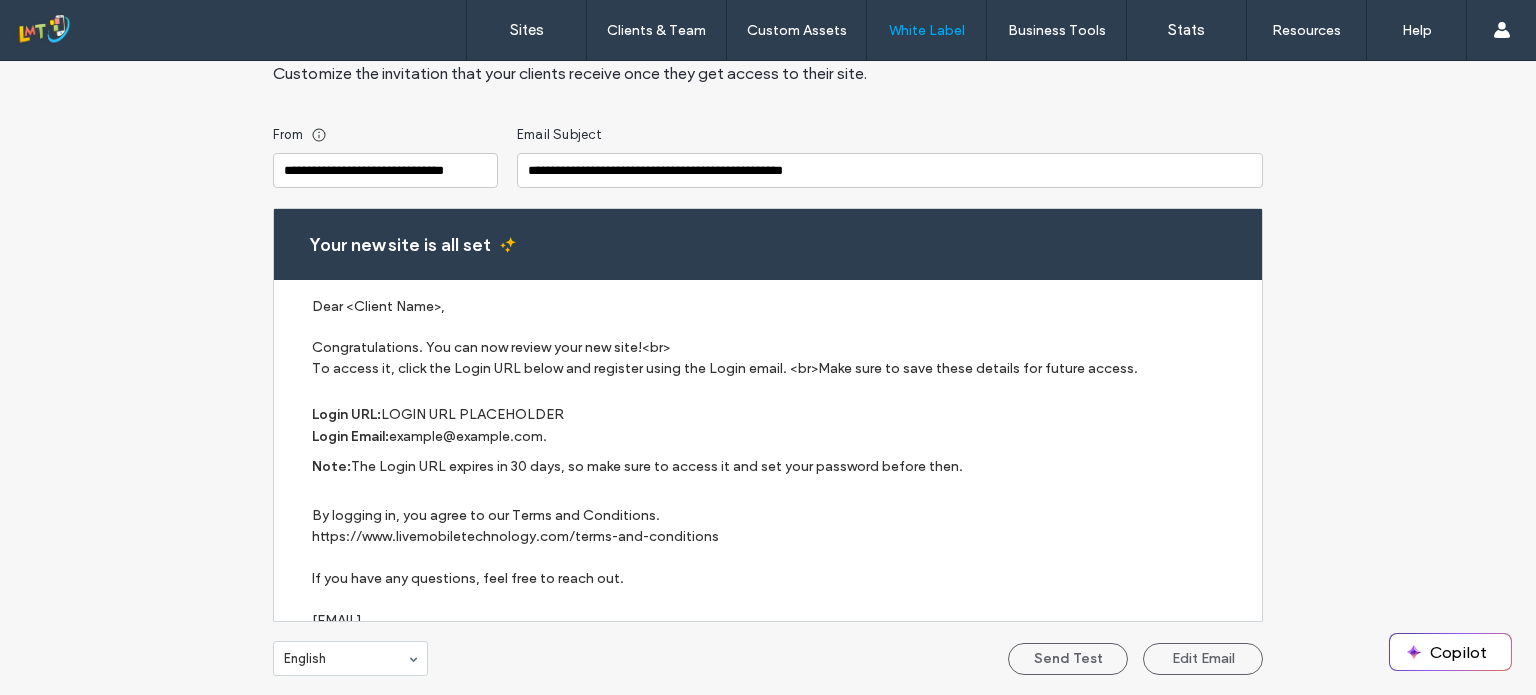click on "Client Invitation  Customize the invitation that your clients receive once they get access to their site.
From [EMAIL] Email Subject Your new site is all set  Dear  <Client Name>, Congratulations. You can now review your new site!<br>
To access it, click the Login URL below and register using the Login email. <br>Make sure to save these details for future access. Login URL:  LOGIN URL PLACEHOLDER Login Email:  example@example.com. Note:  The Login URL expires in 30 days, so make sure to access it and set your password before then. By logging in, you agree to our Terms and Conditions.
https://www.livemobiletechnology.com/terms-and-conditions
If you have any questions, feel free to reach out.
[EMAIL]
[PHONE]. English Send Test Edit Email" at bounding box center [768, 334] 